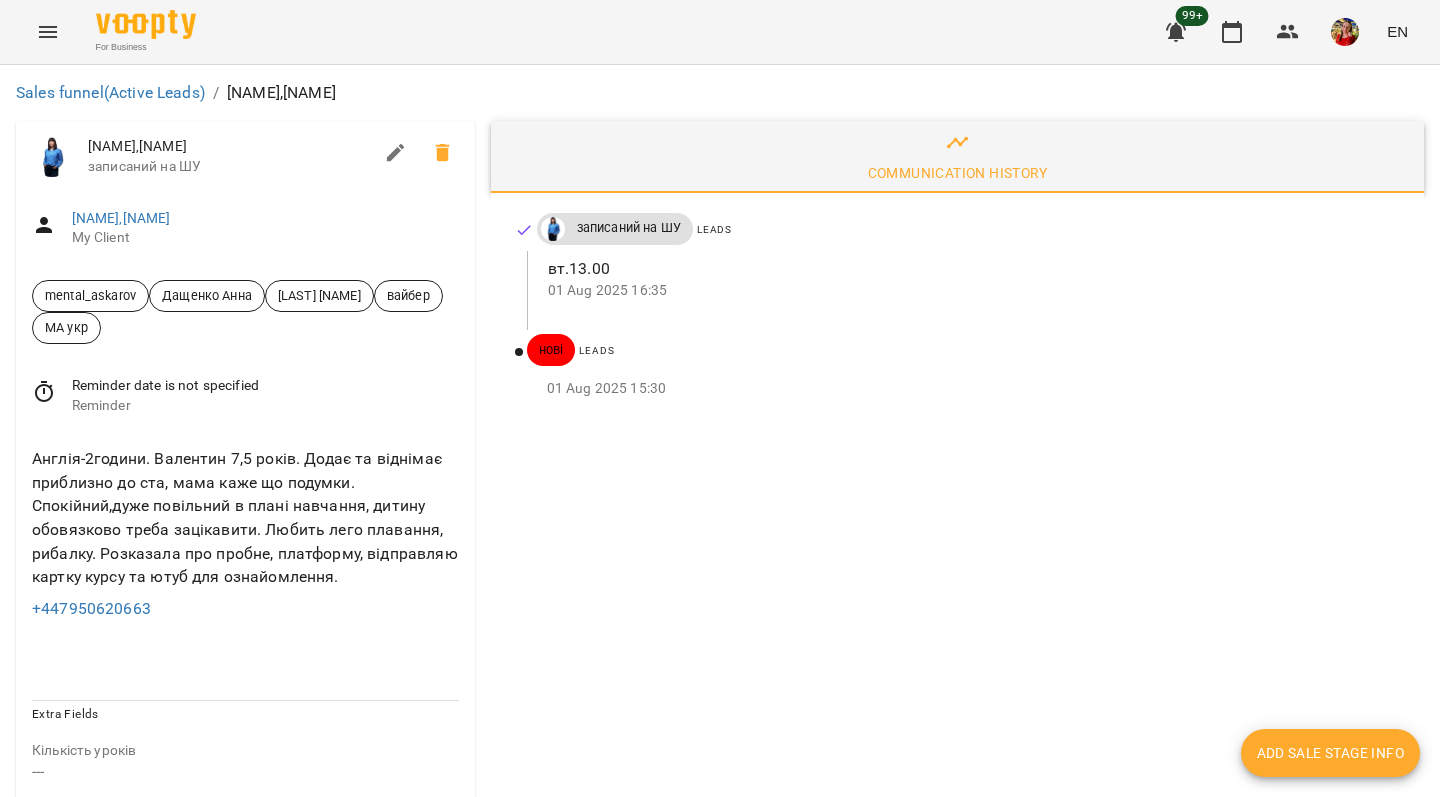 scroll, scrollTop: 0, scrollLeft: 0, axis: both 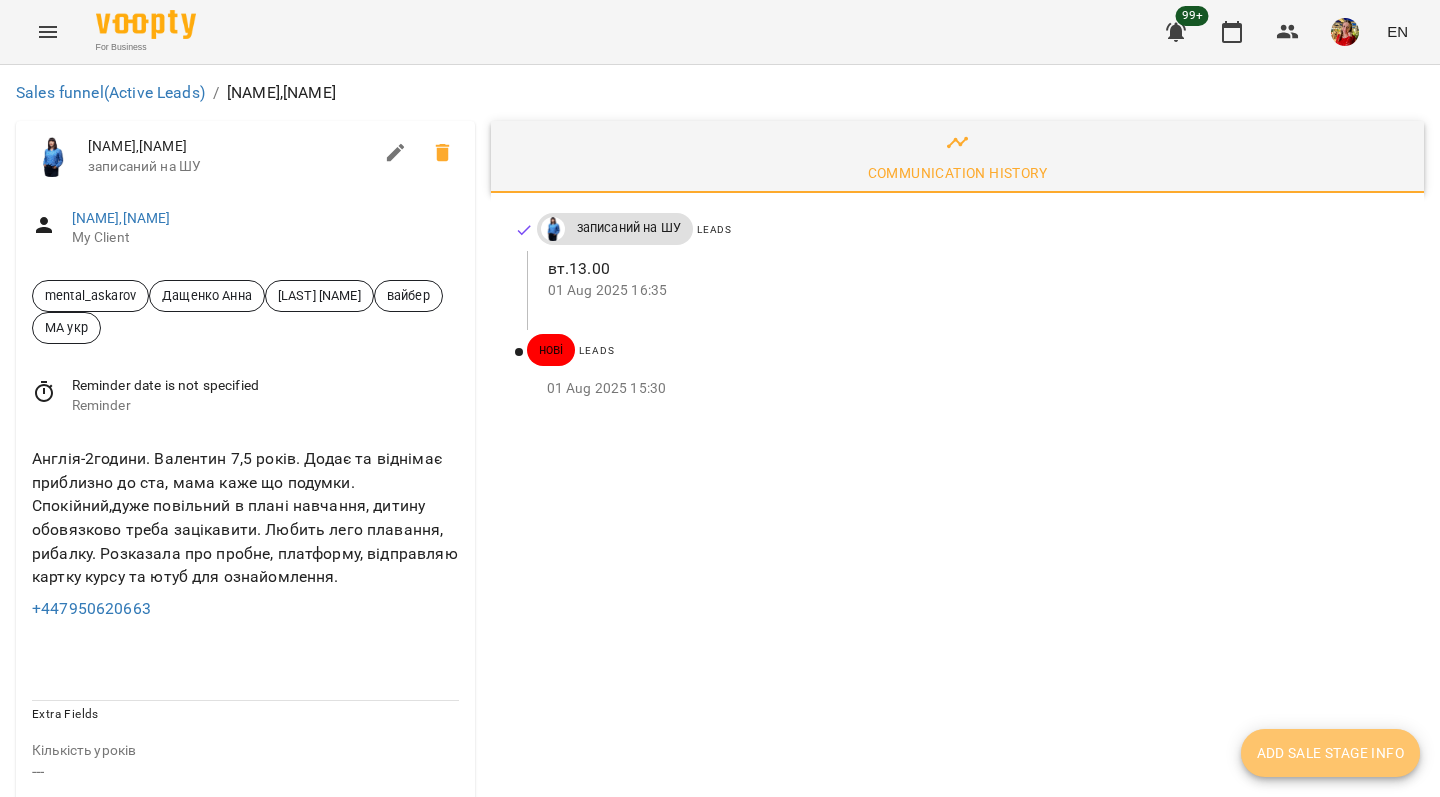 click on "Add Sale Stage info" at bounding box center [1330, 753] 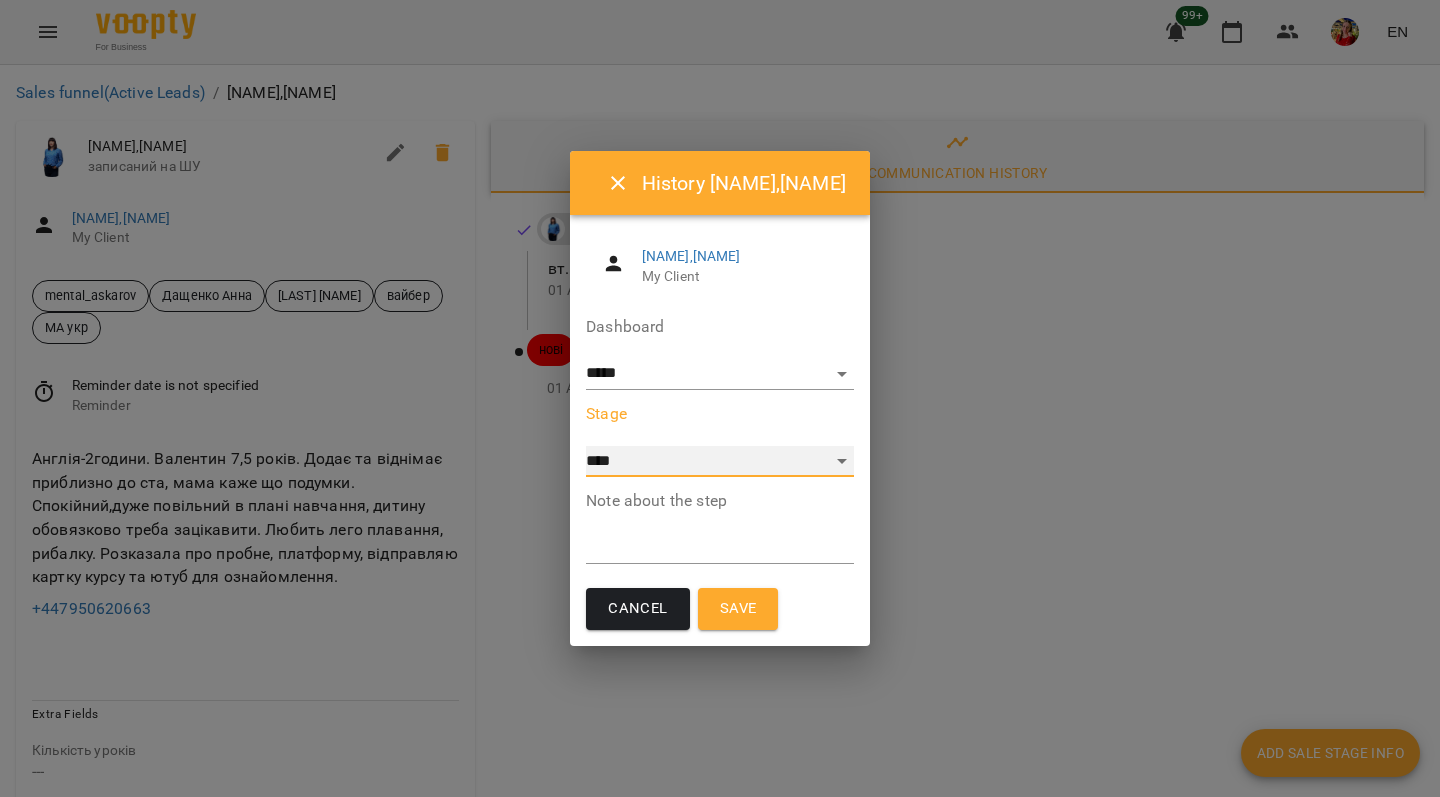select on "**" 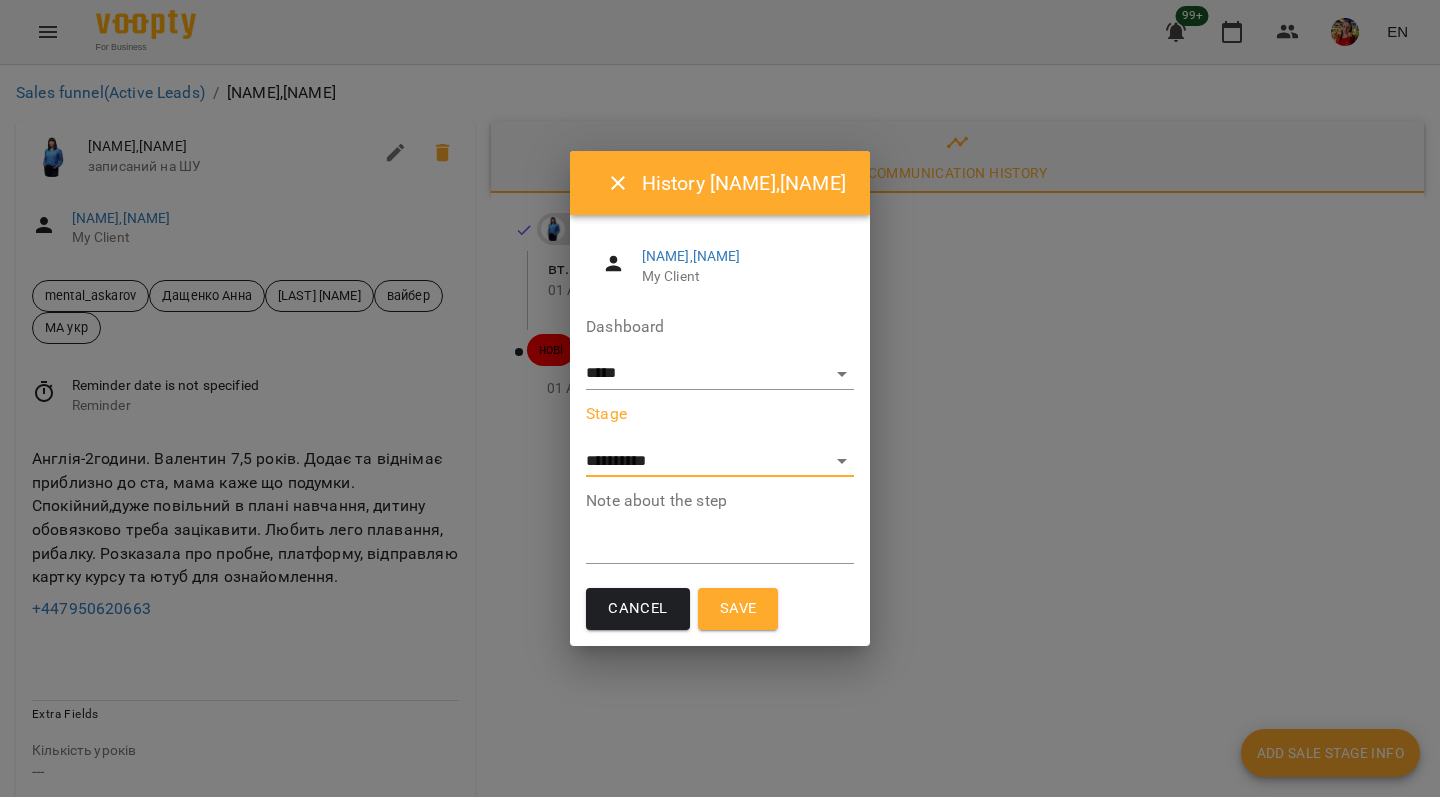 click on "Save" at bounding box center (738, 609) 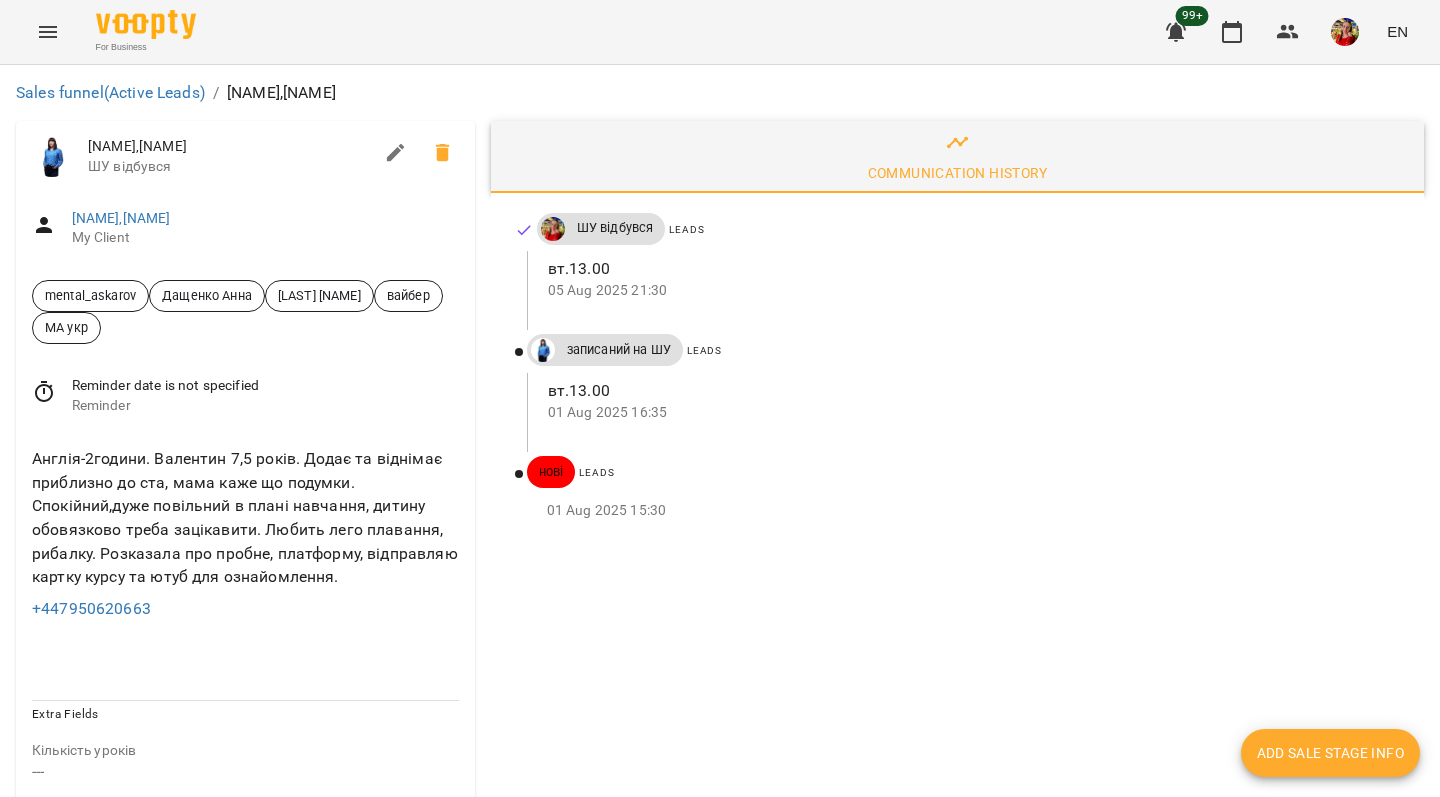 drag, startPoint x: 1263, startPoint y: 728, endPoint x: 1263, endPoint y: 741, distance: 13 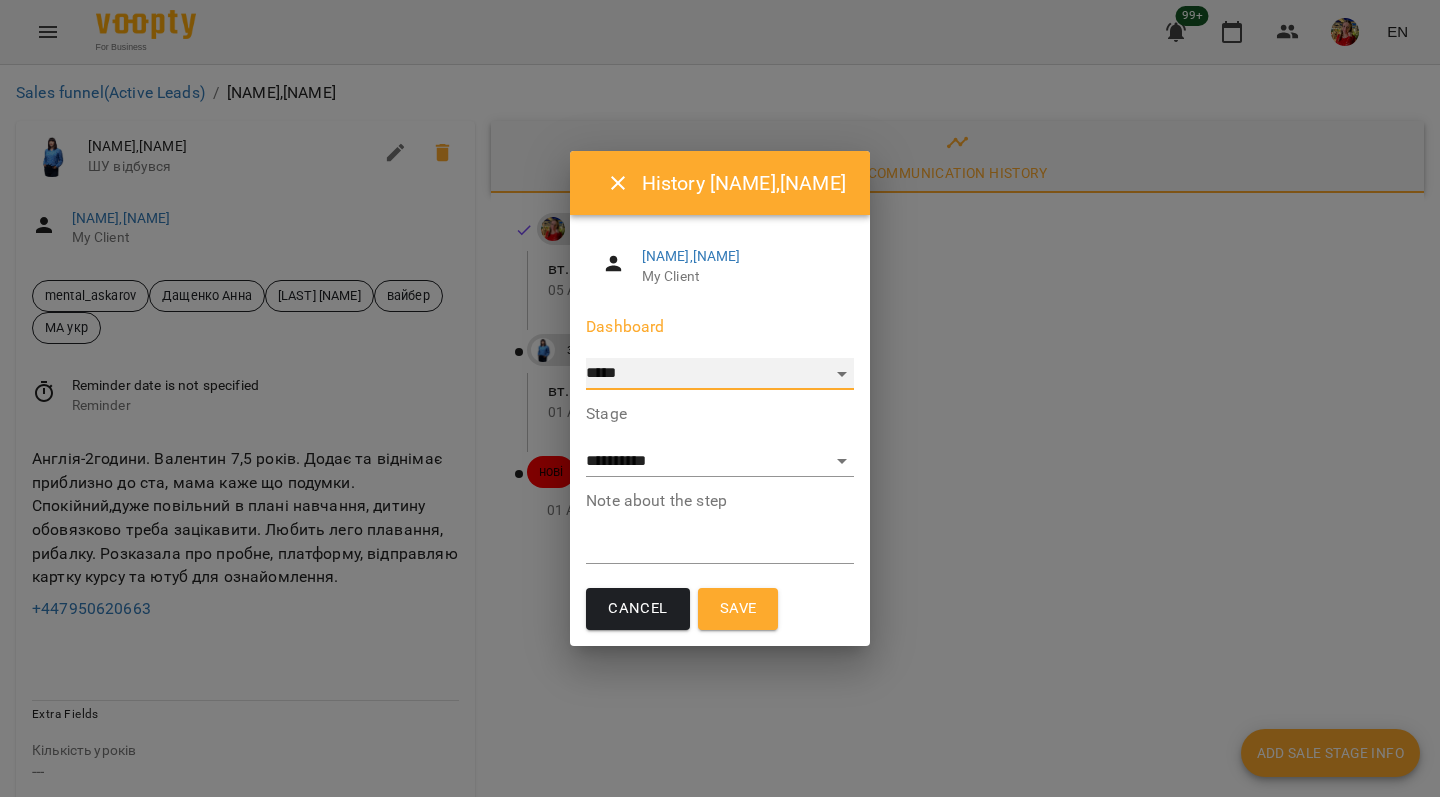 select on "**********" 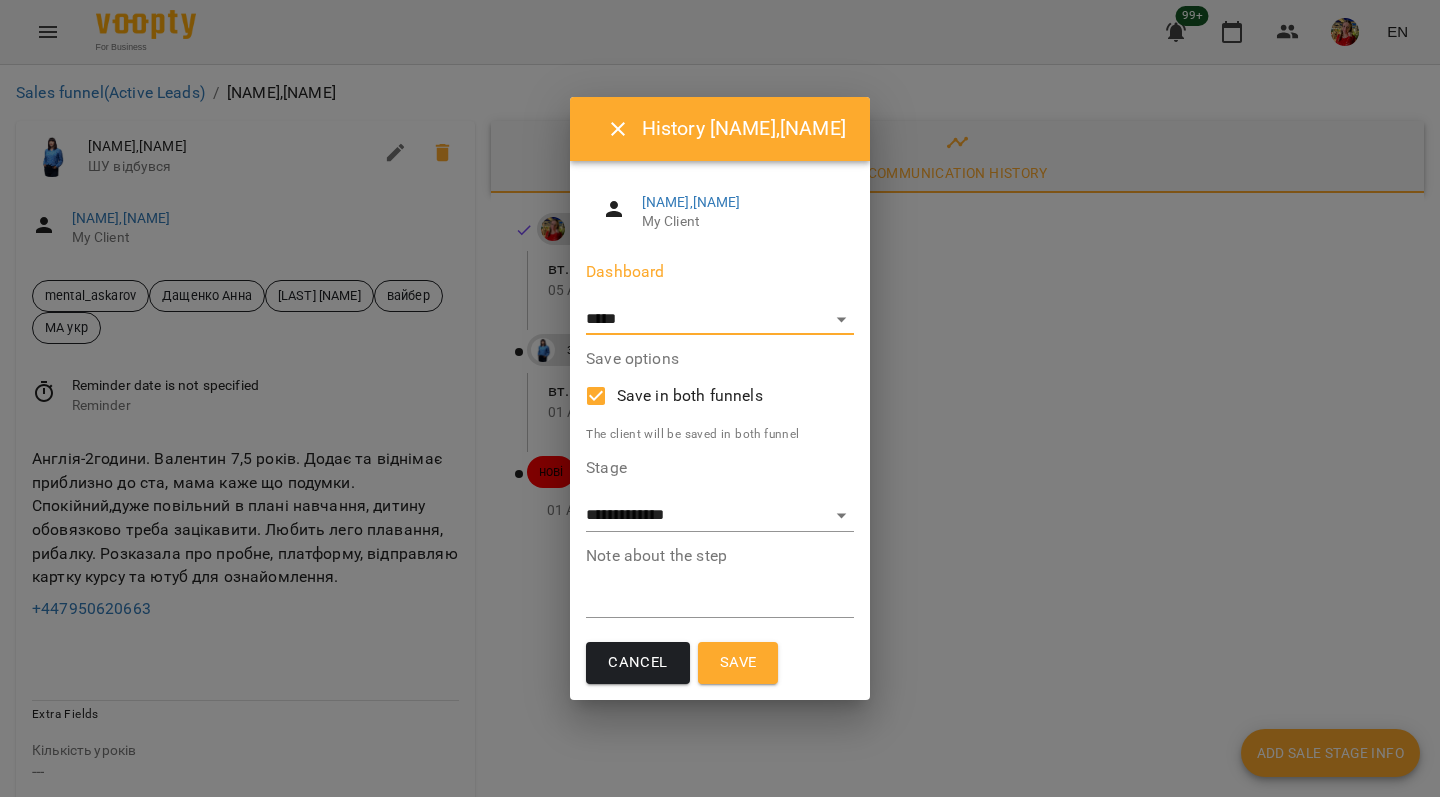 click on "Save" at bounding box center (738, 663) 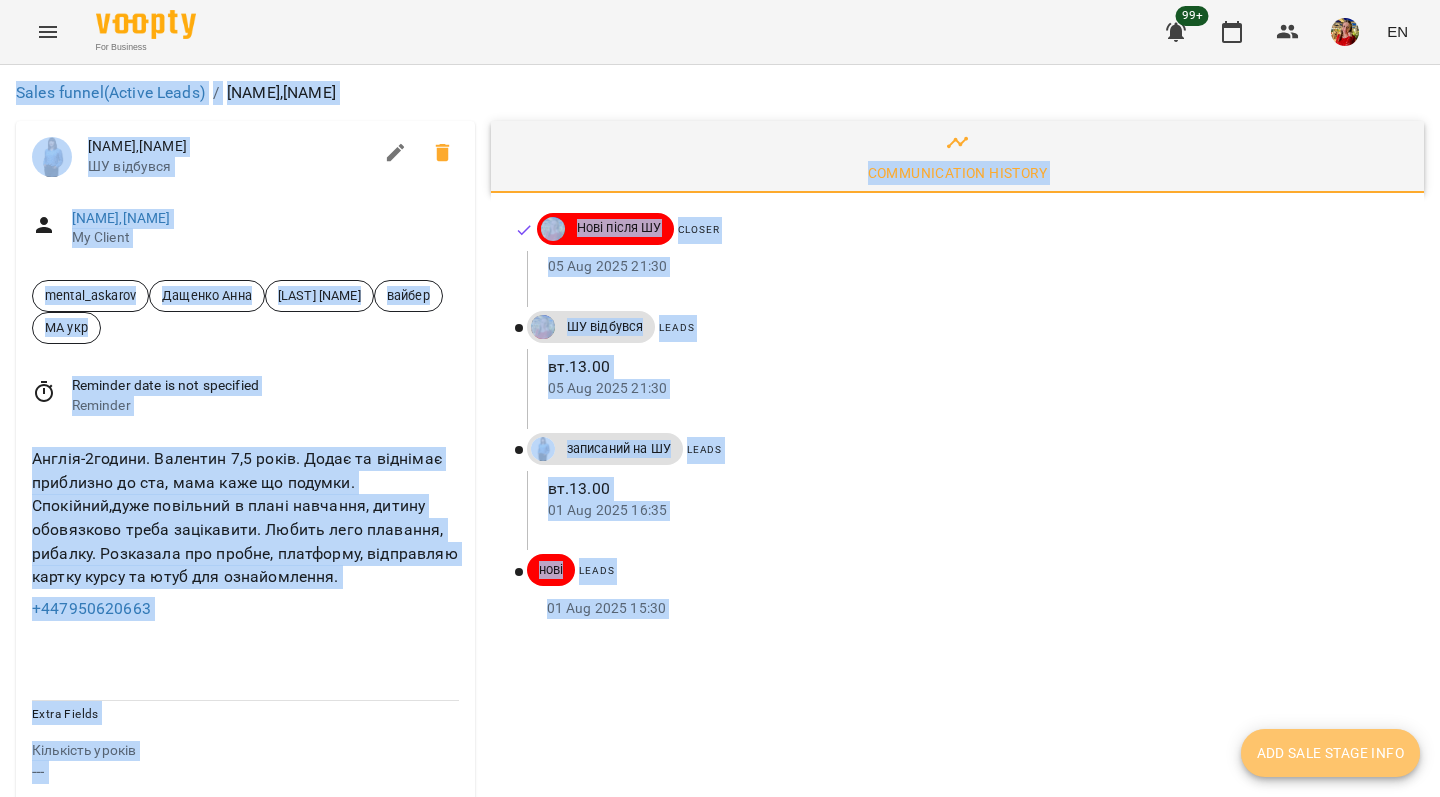 click on "Add Sale Stage info" at bounding box center (1330, 753) 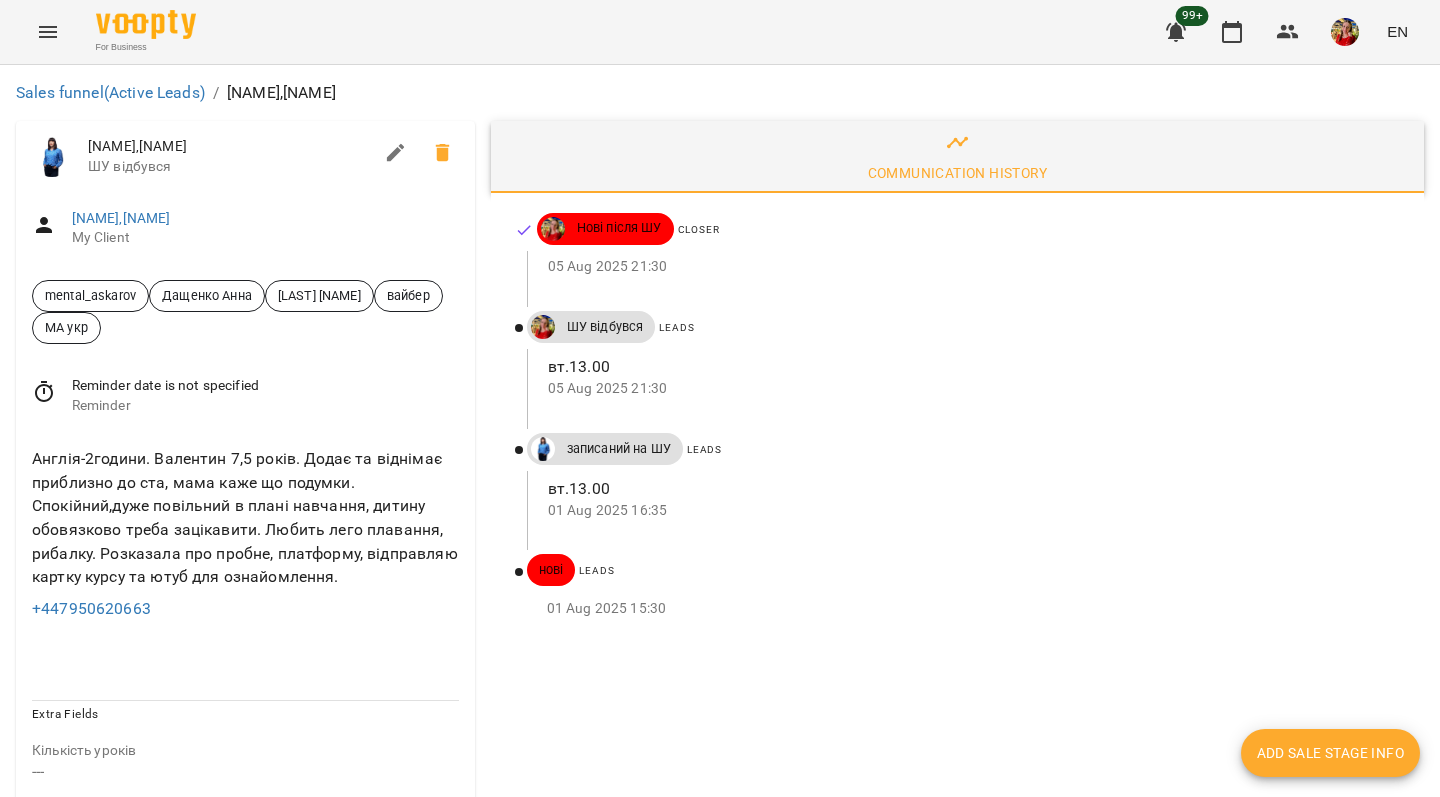 click on "Add Sale Stage info" at bounding box center (1330, 753) 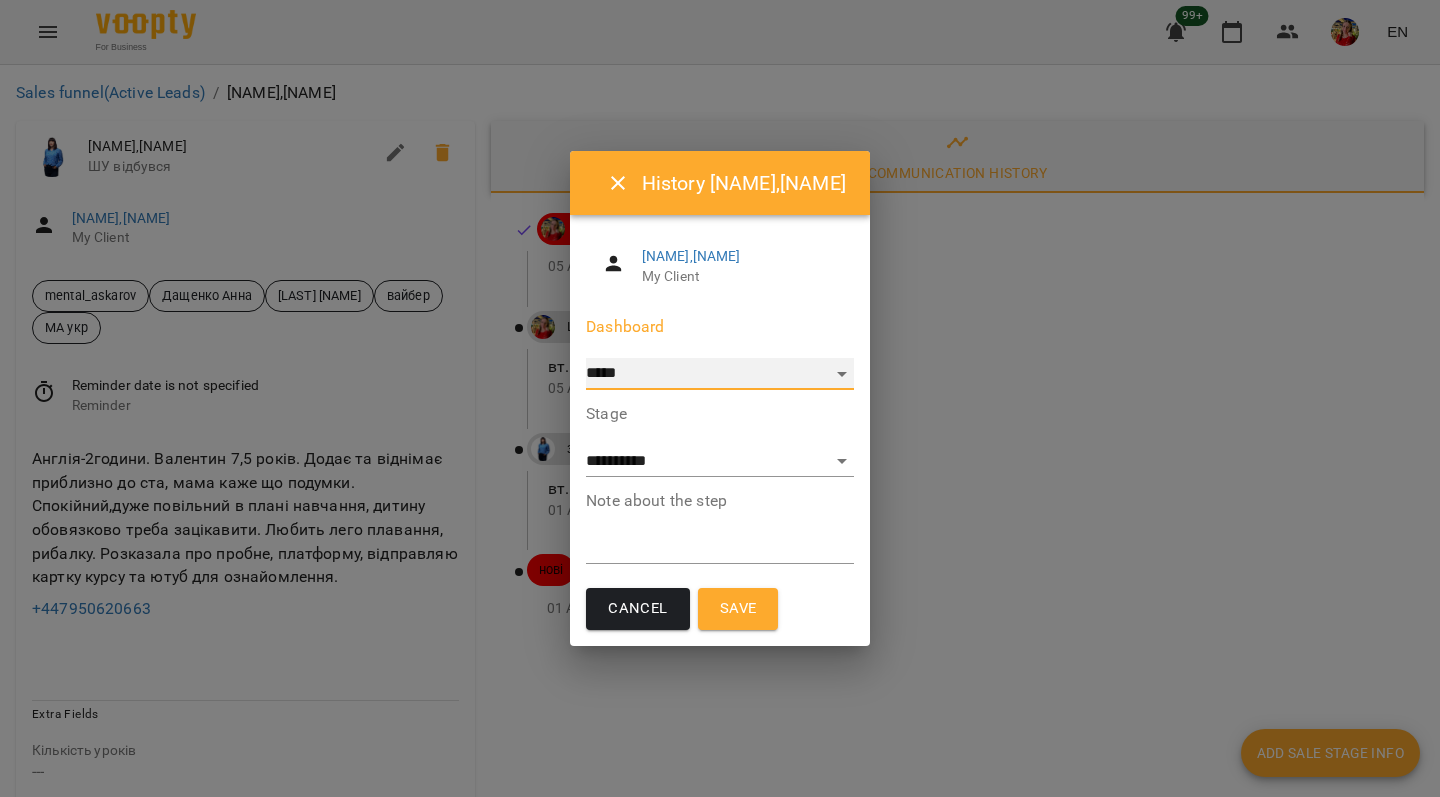 select on "**********" 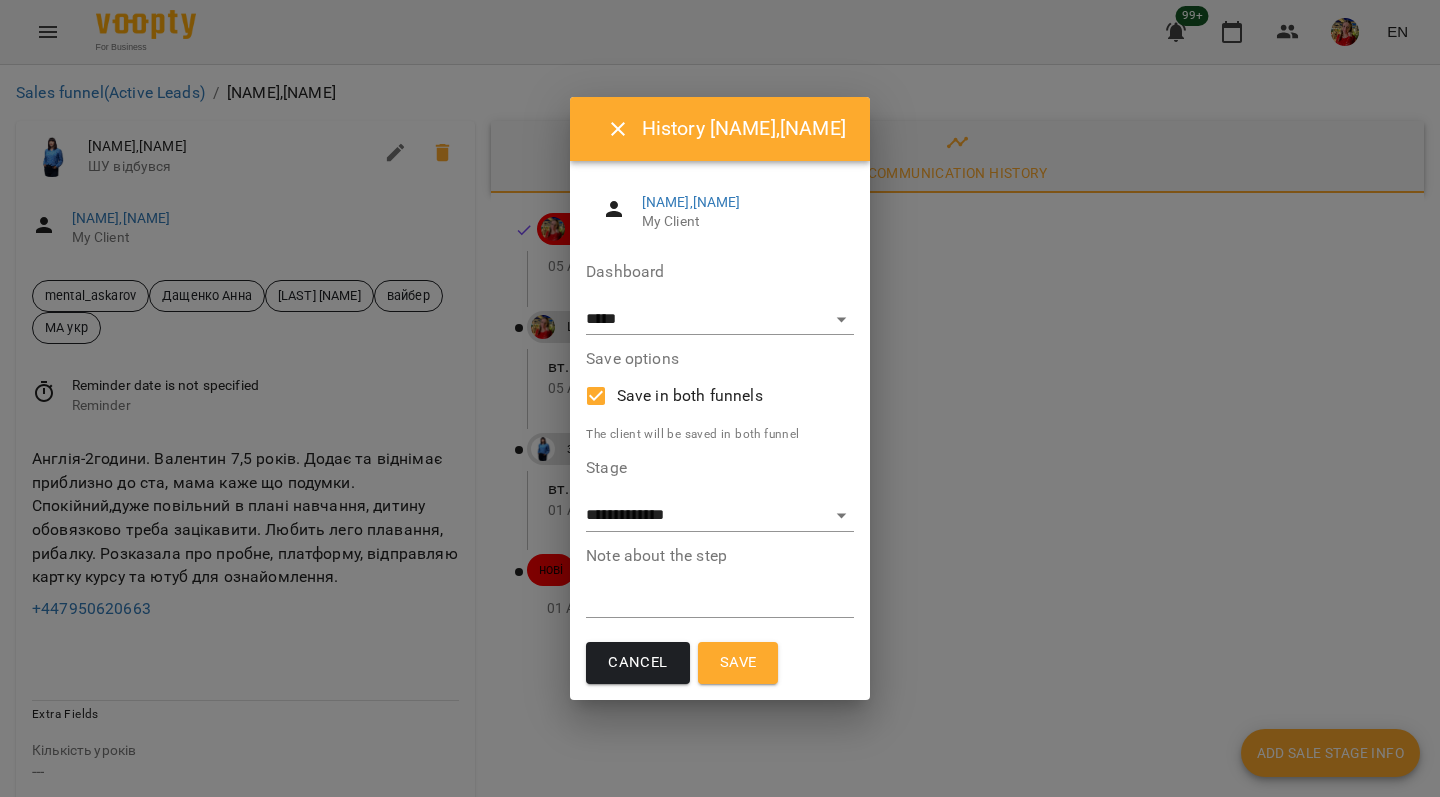 click on "**********" at bounding box center [720, 476] 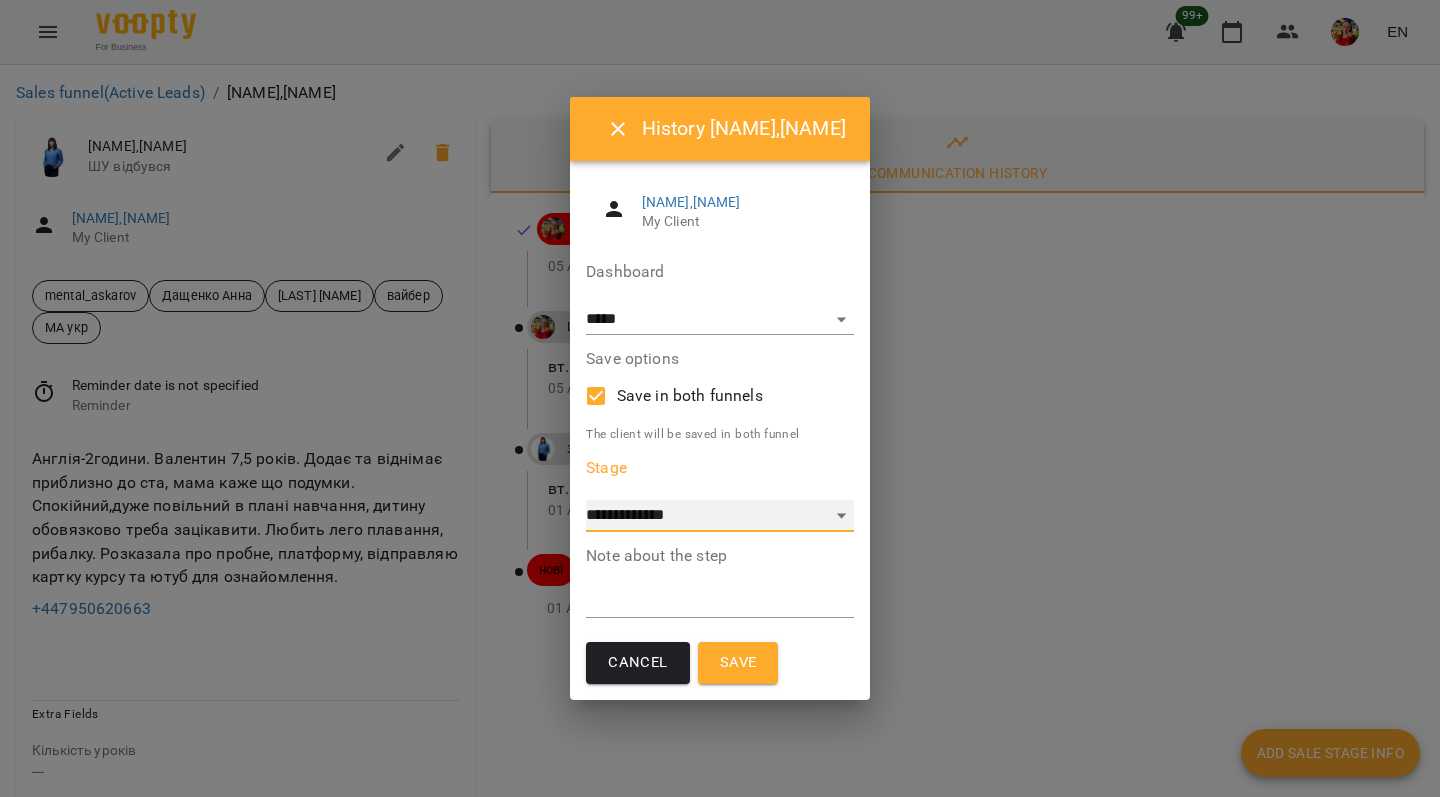 select on "*" 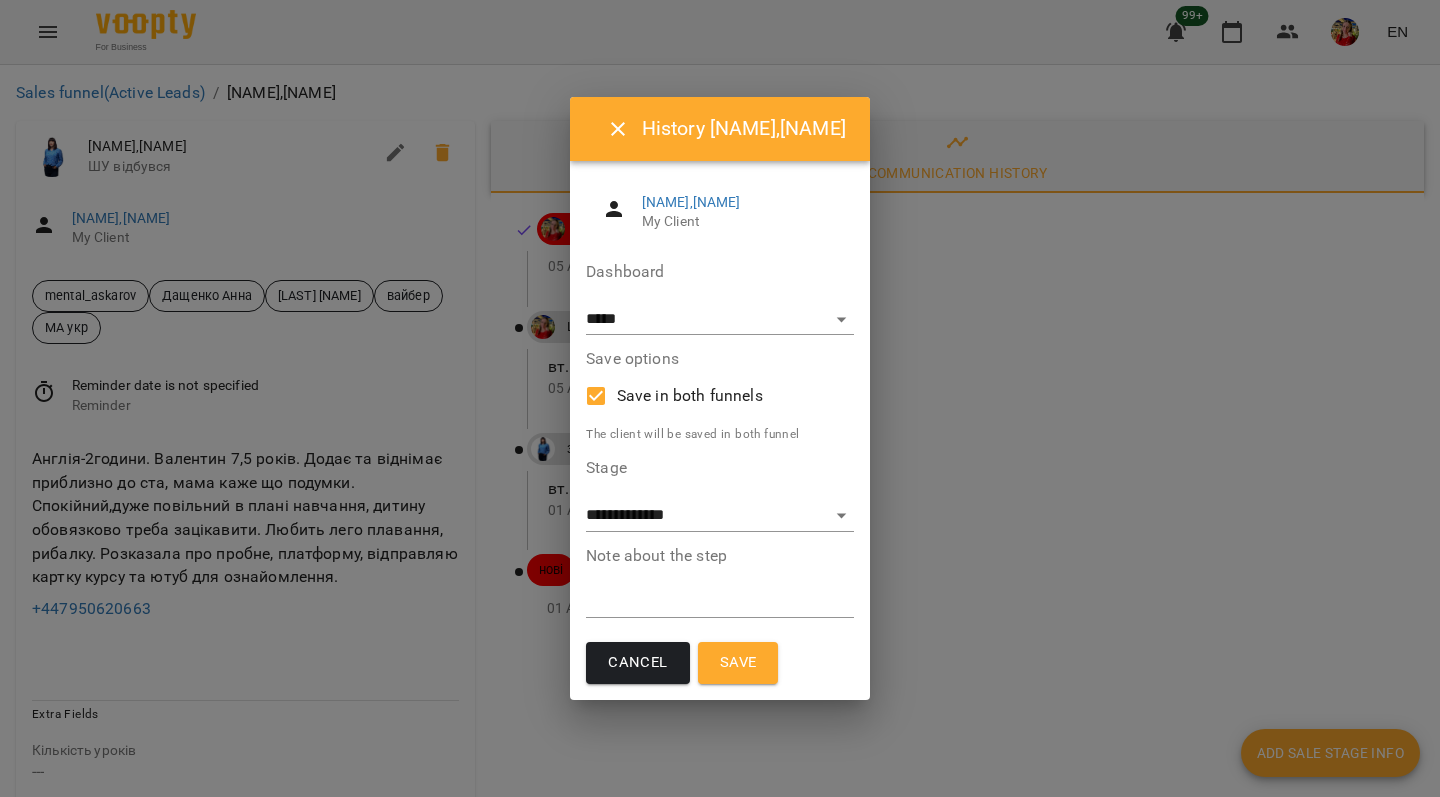 click on "*" at bounding box center [720, 602] 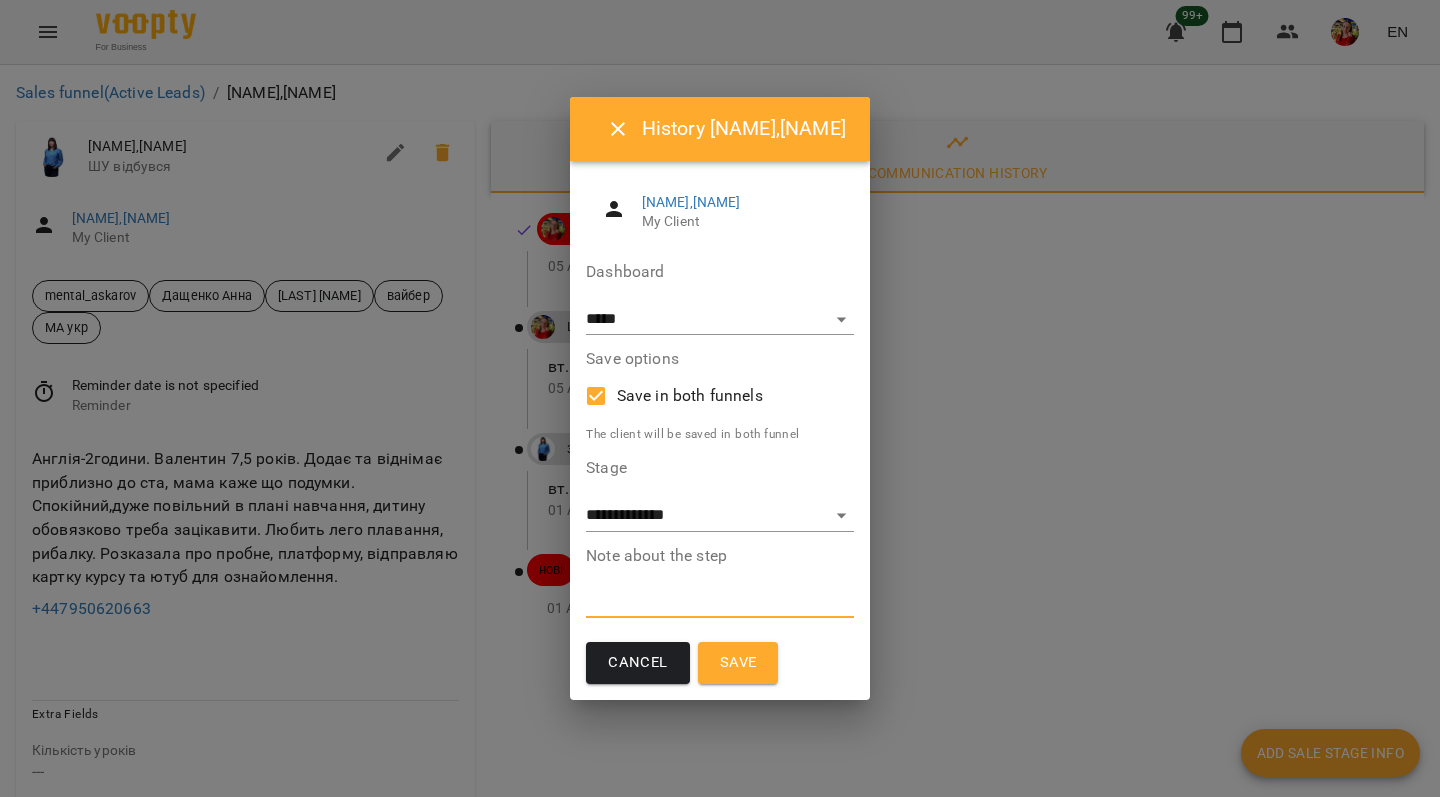 paste on "**********" 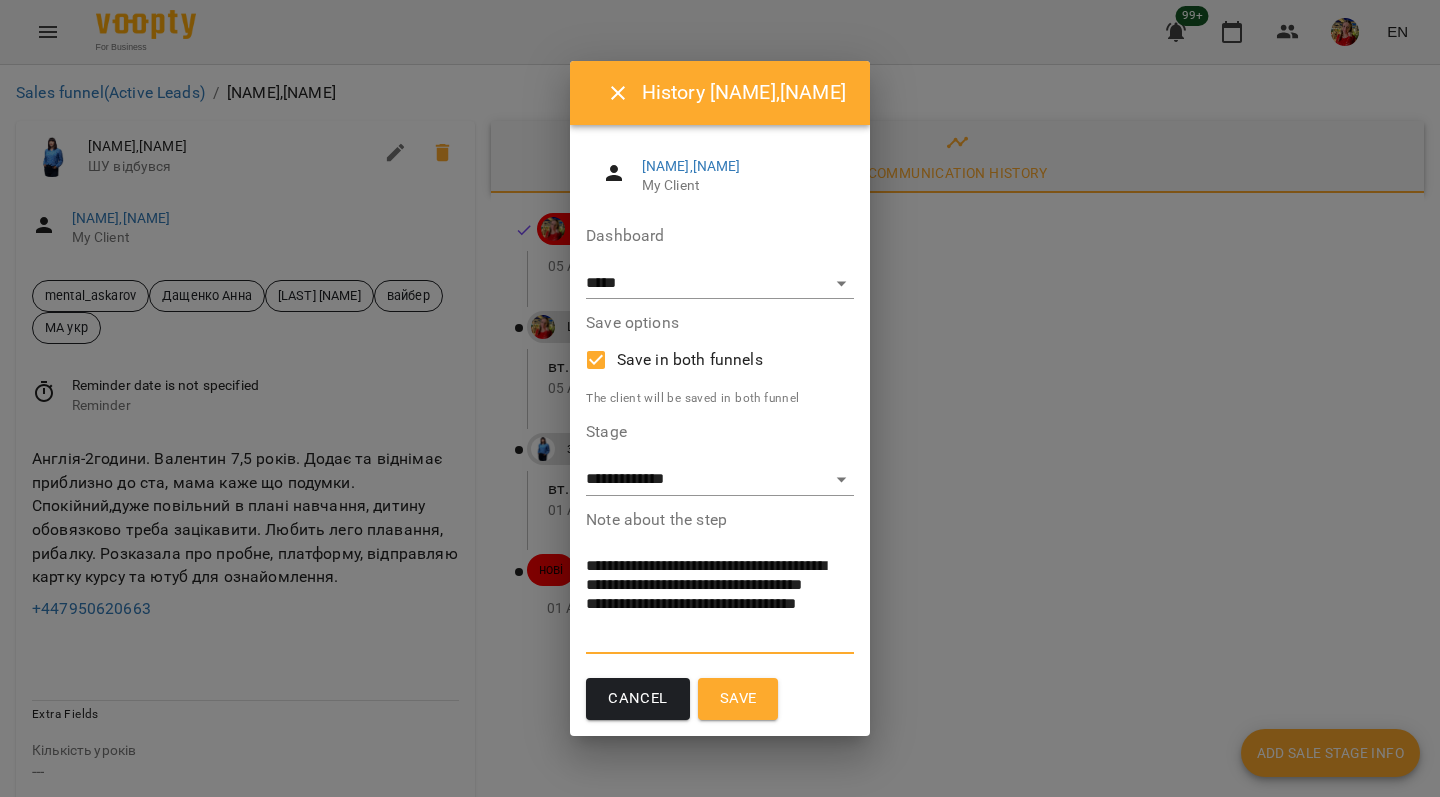 type on "**********" 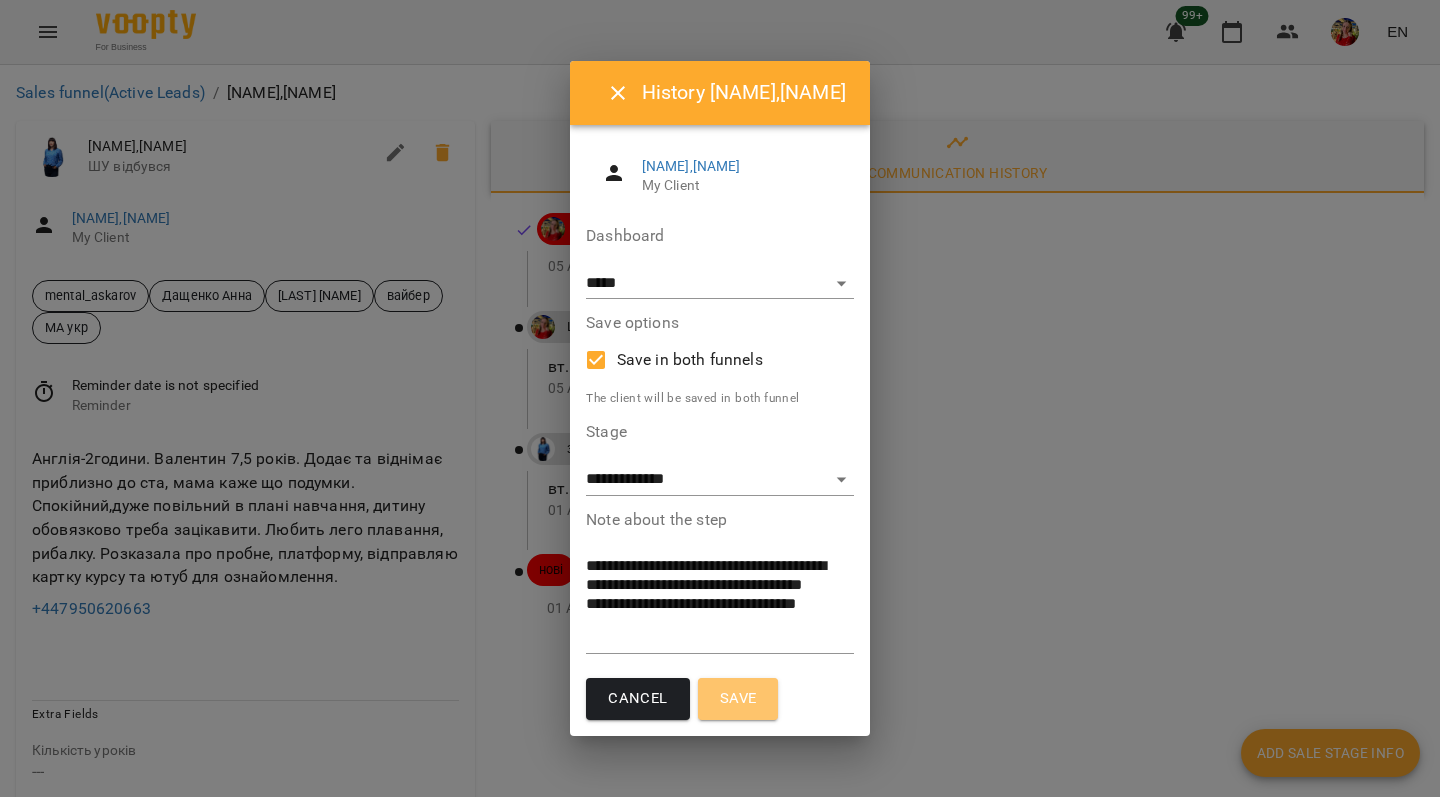 click on "Save" at bounding box center [738, 699] 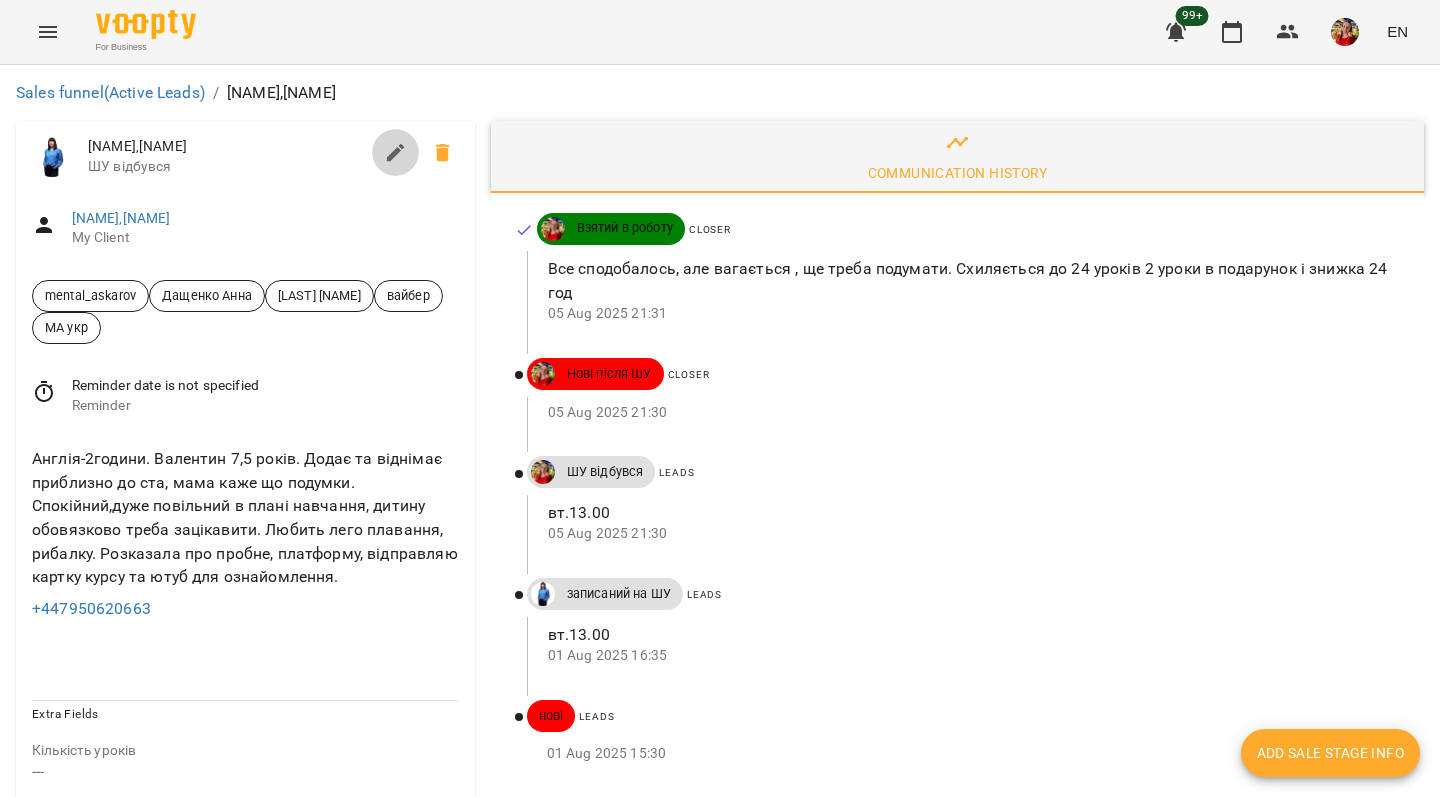 click 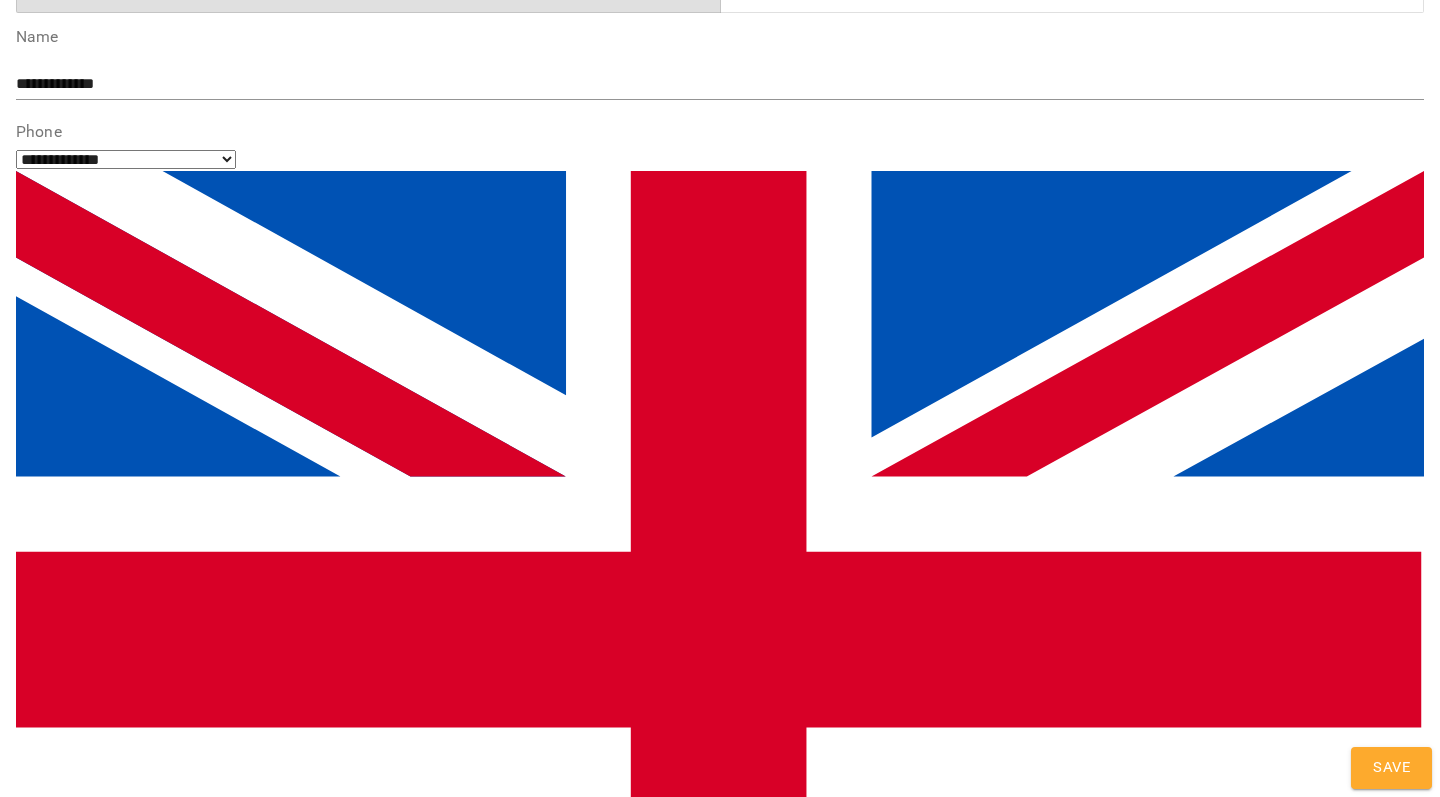 scroll, scrollTop: 220, scrollLeft: 0, axis: vertical 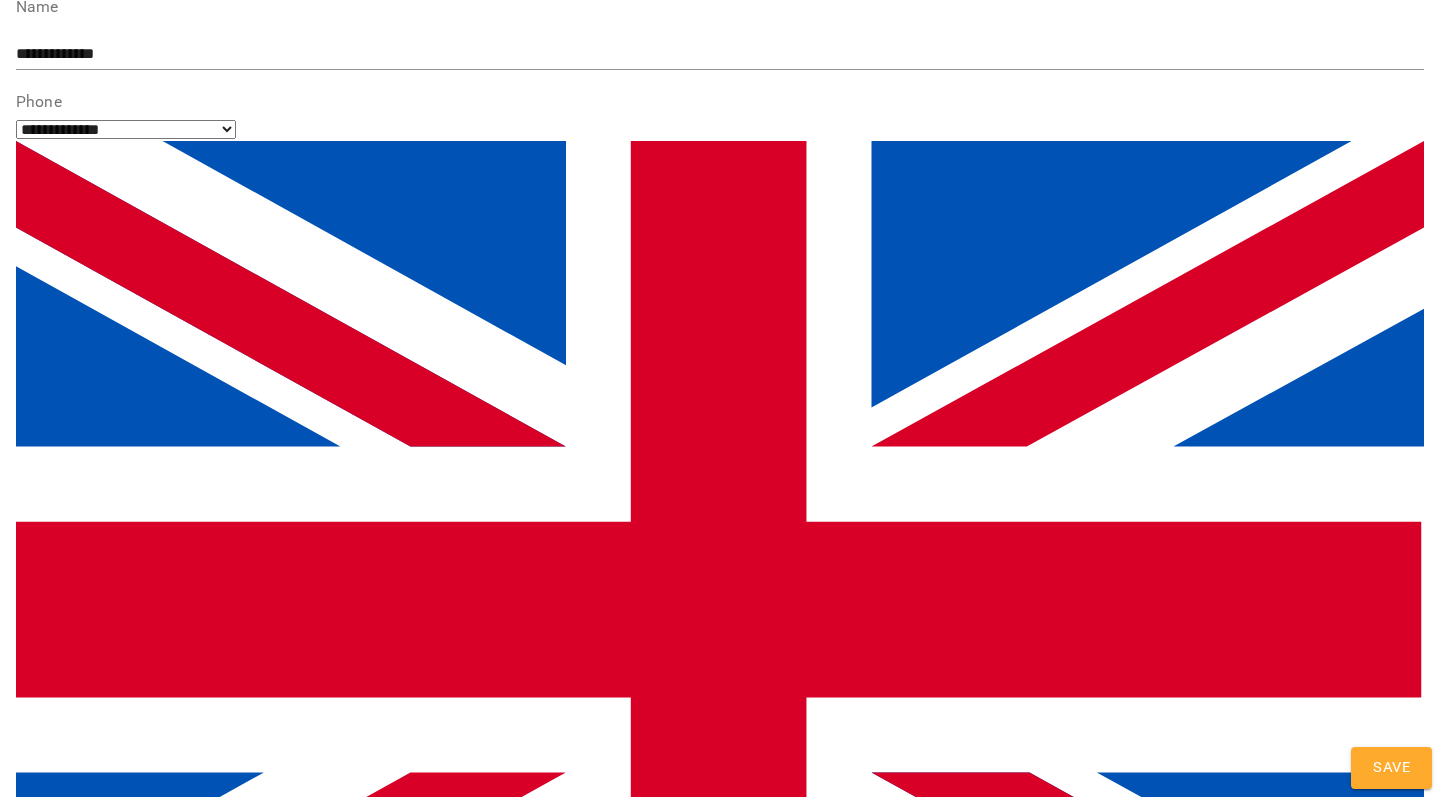 click on "**********" at bounding box center [720, 1832] 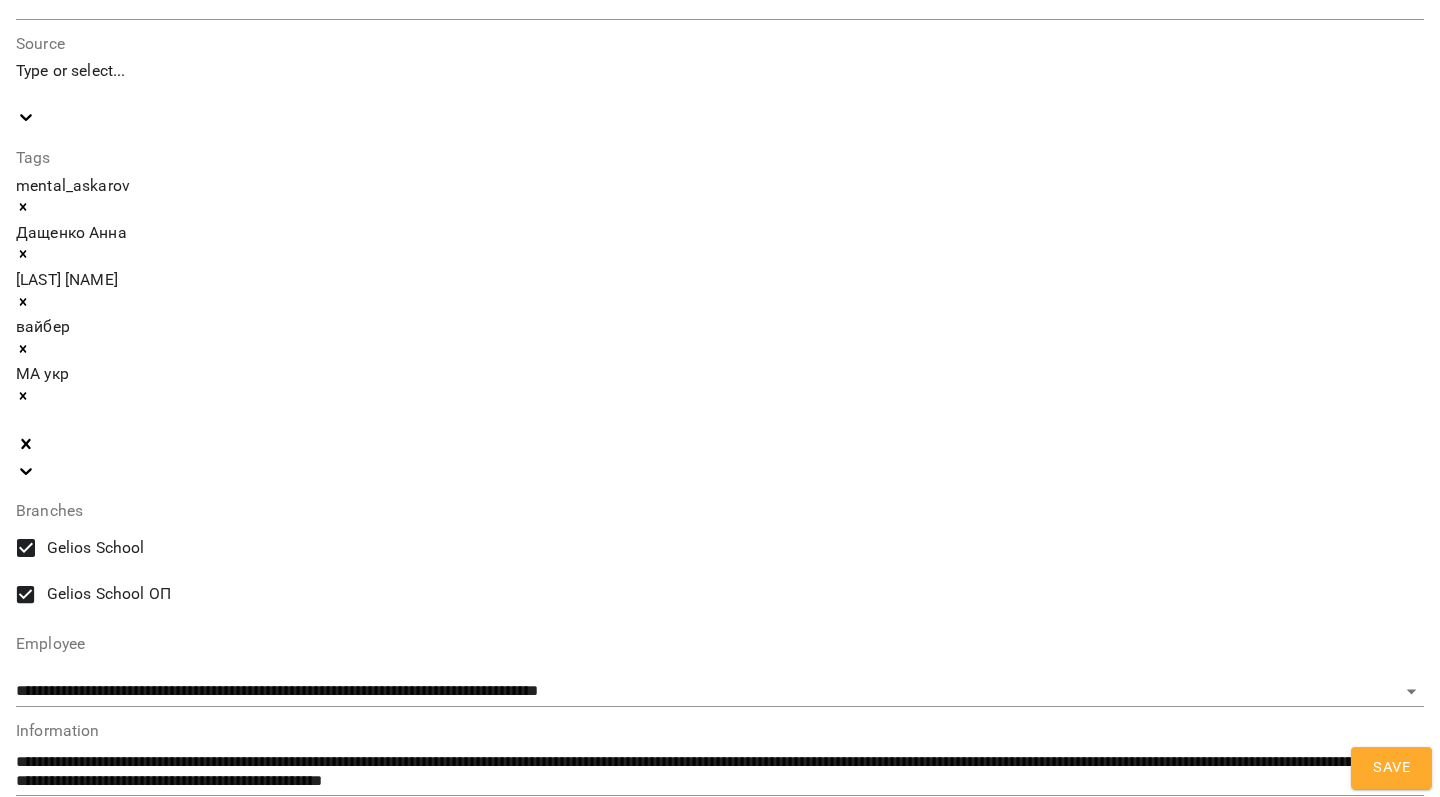 scroll, scrollTop: 1412, scrollLeft: 0, axis: vertical 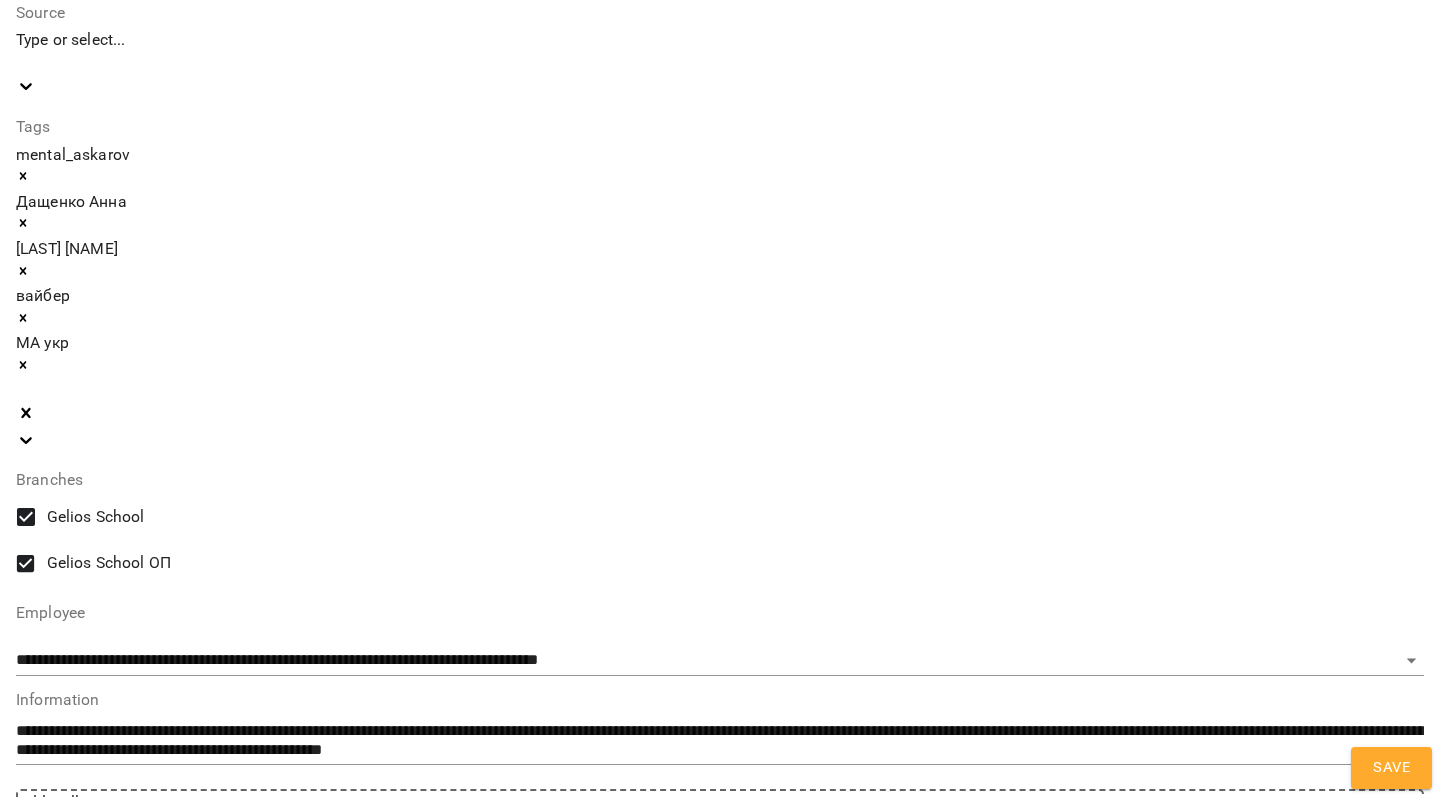 click at bounding box center [720, 1763] 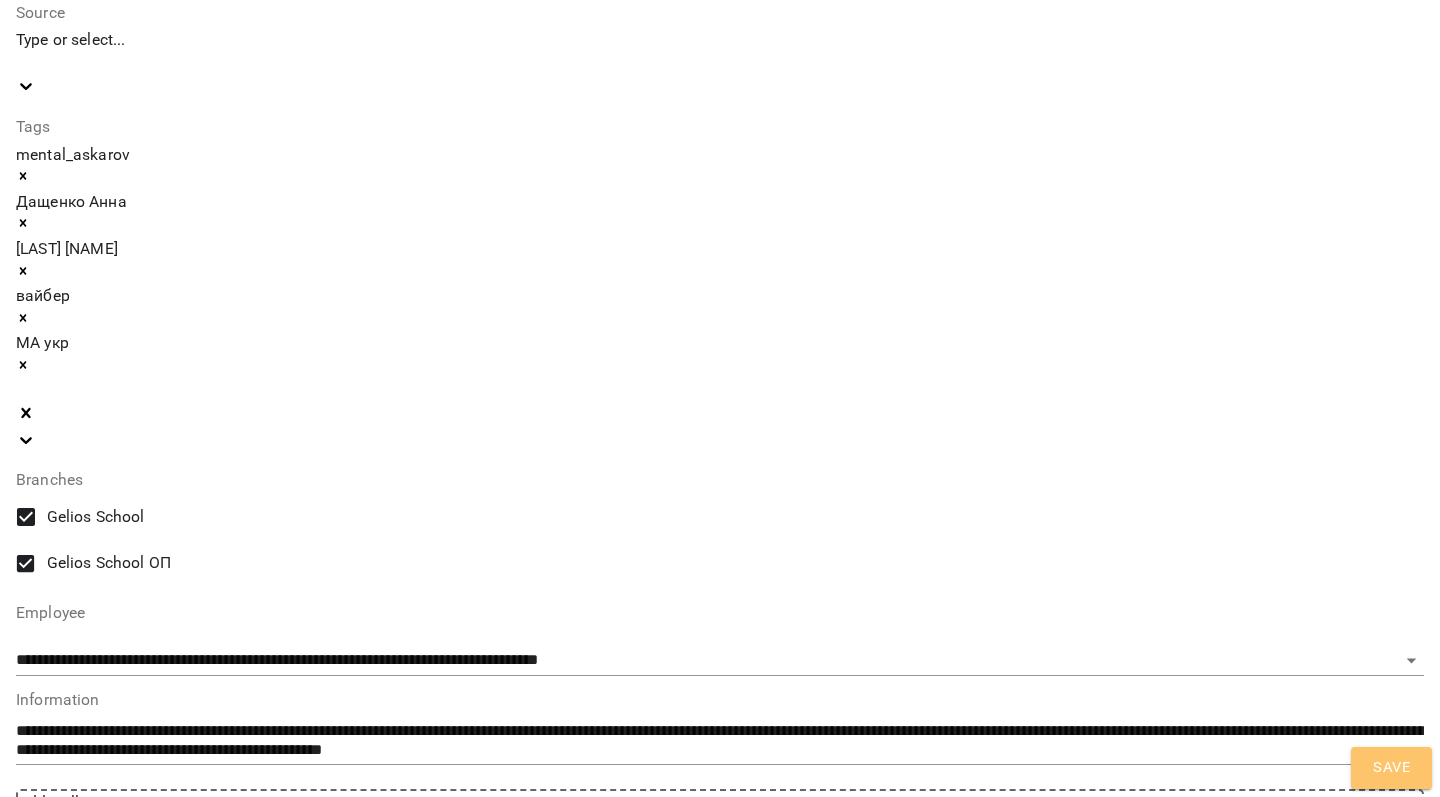 click on "Save" at bounding box center (1391, 768) 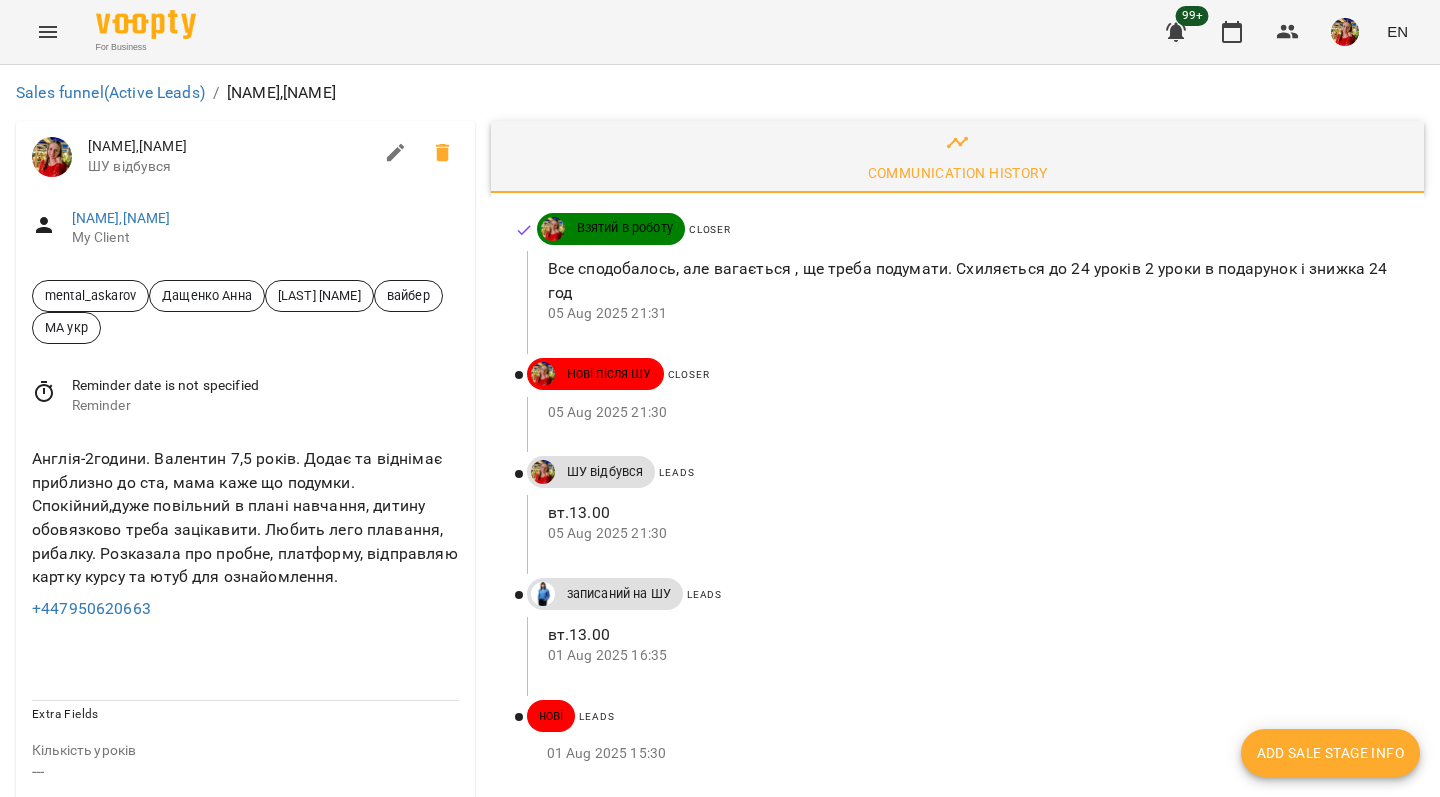 scroll, scrollTop: 1066, scrollLeft: 0, axis: vertical 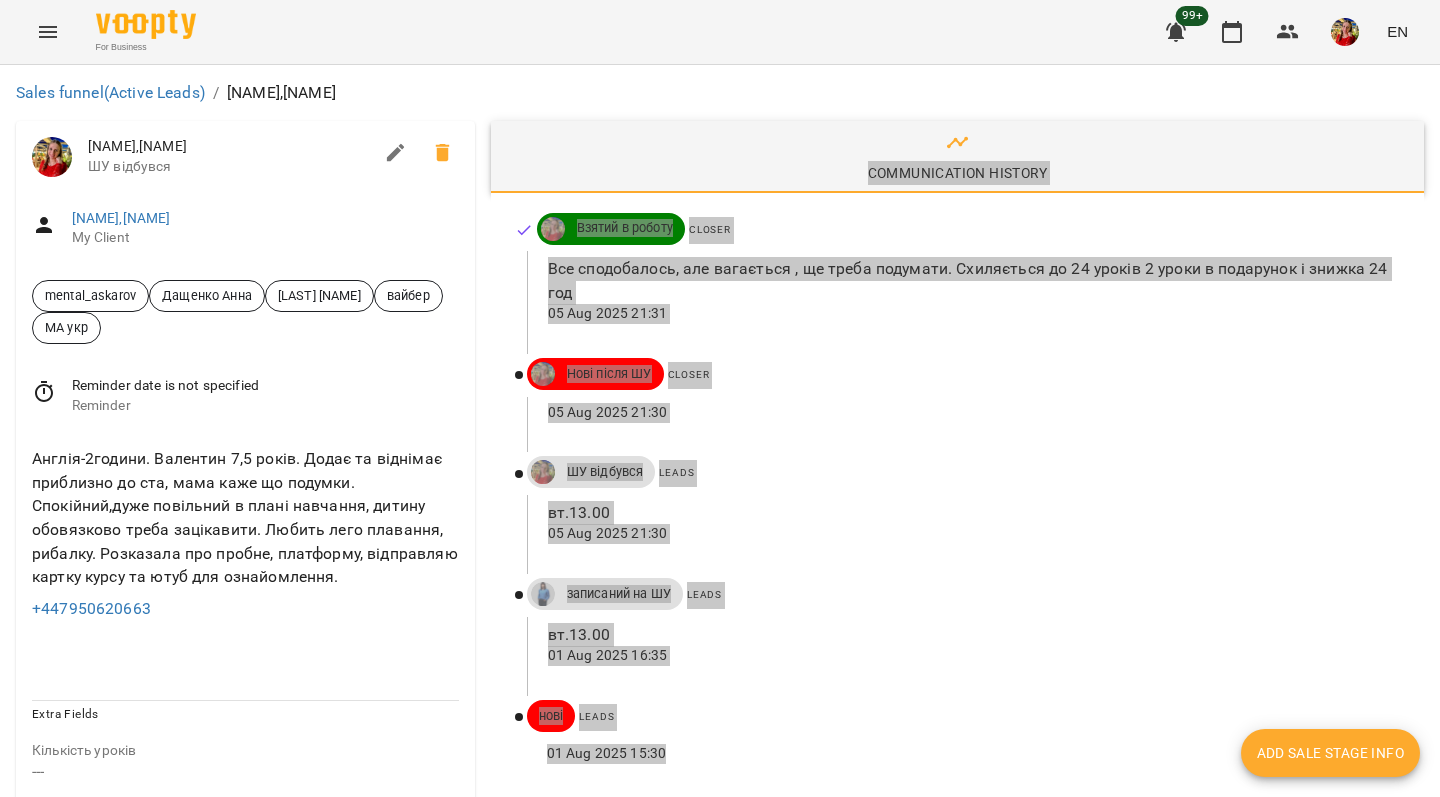 drag, startPoint x: 324, startPoint y: 161, endPoint x: 741, endPoint y: 270, distance: 431.01044 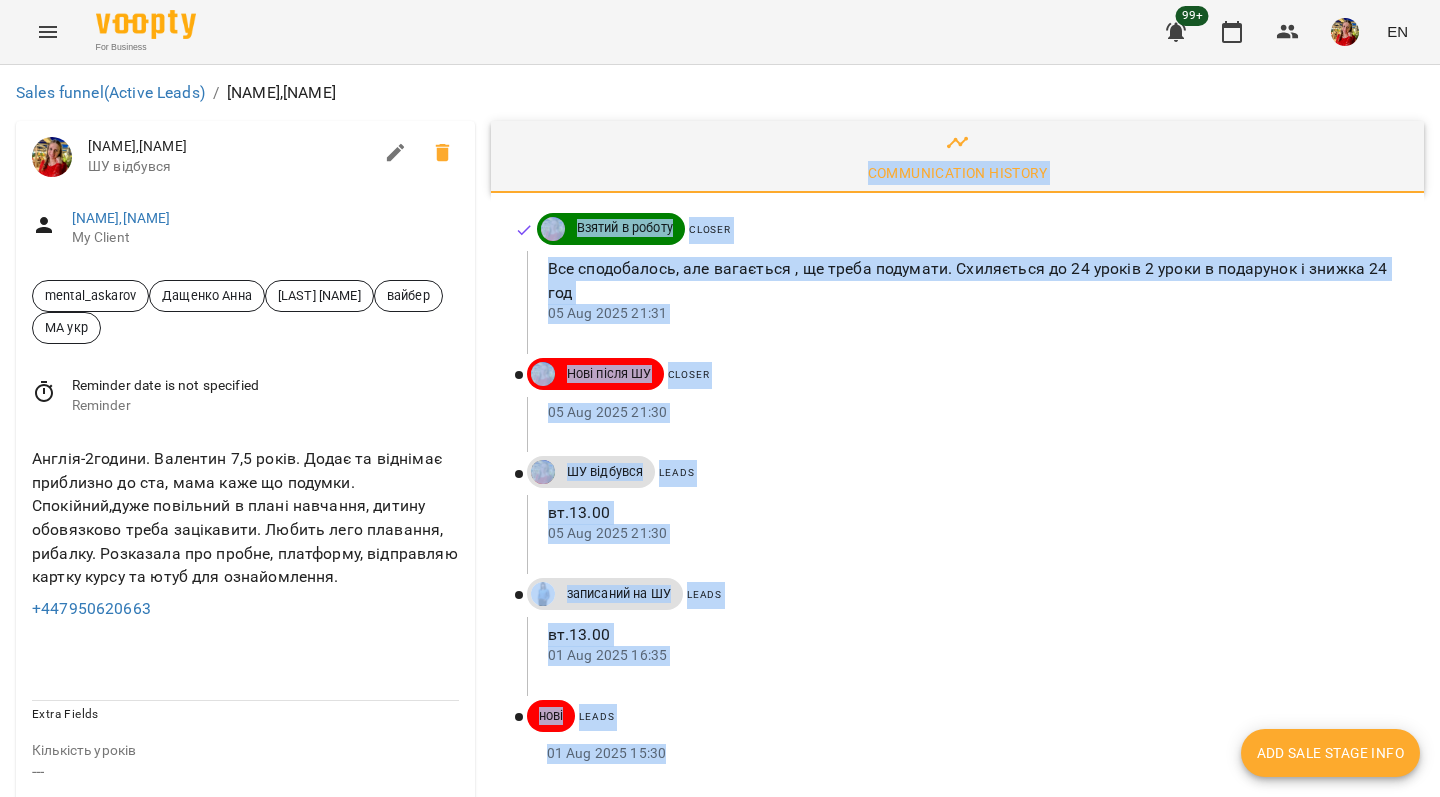 click on "Communication History Взятий в роботу  Closer Все сподобалось, але вагається , ще треба подумати. Схиляється до 24 уроків
2 уроки в подарунок і знижка 24 год 05 Aug 2025 21:31 Нові після ШУ Closer 05 Aug 2025 21:30 ШУ відбувся Leads вт.13.00 05 Aug 2025 21:30 записаний на ШУ Leads вт.13.00 01 Aug 2025 16:35 нові Leads 01 Aug 2025 15:30" at bounding box center (957, 1146) 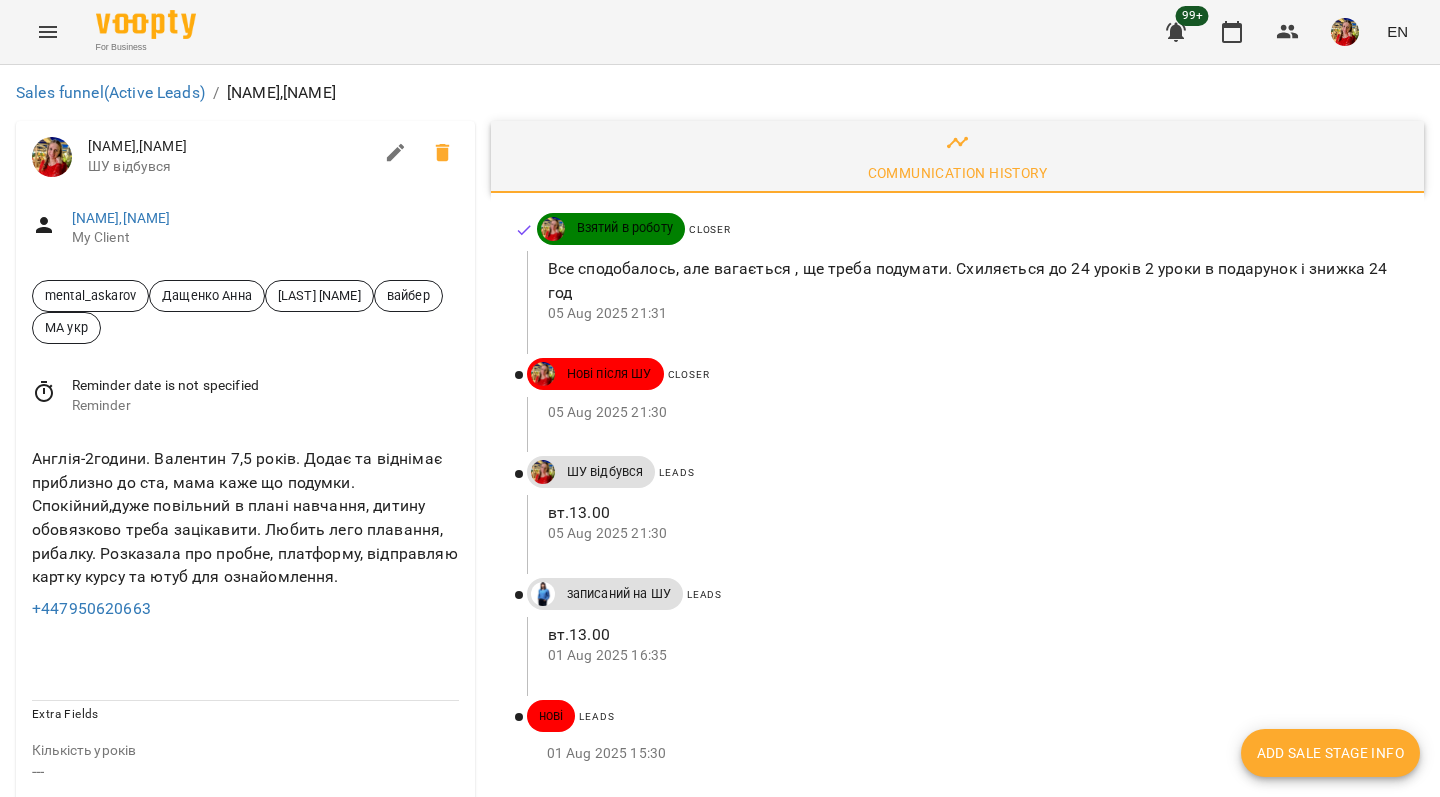 drag, startPoint x: 325, startPoint y: 152, endPoint x: 221, endPoint y: 740, distance: 597.12646 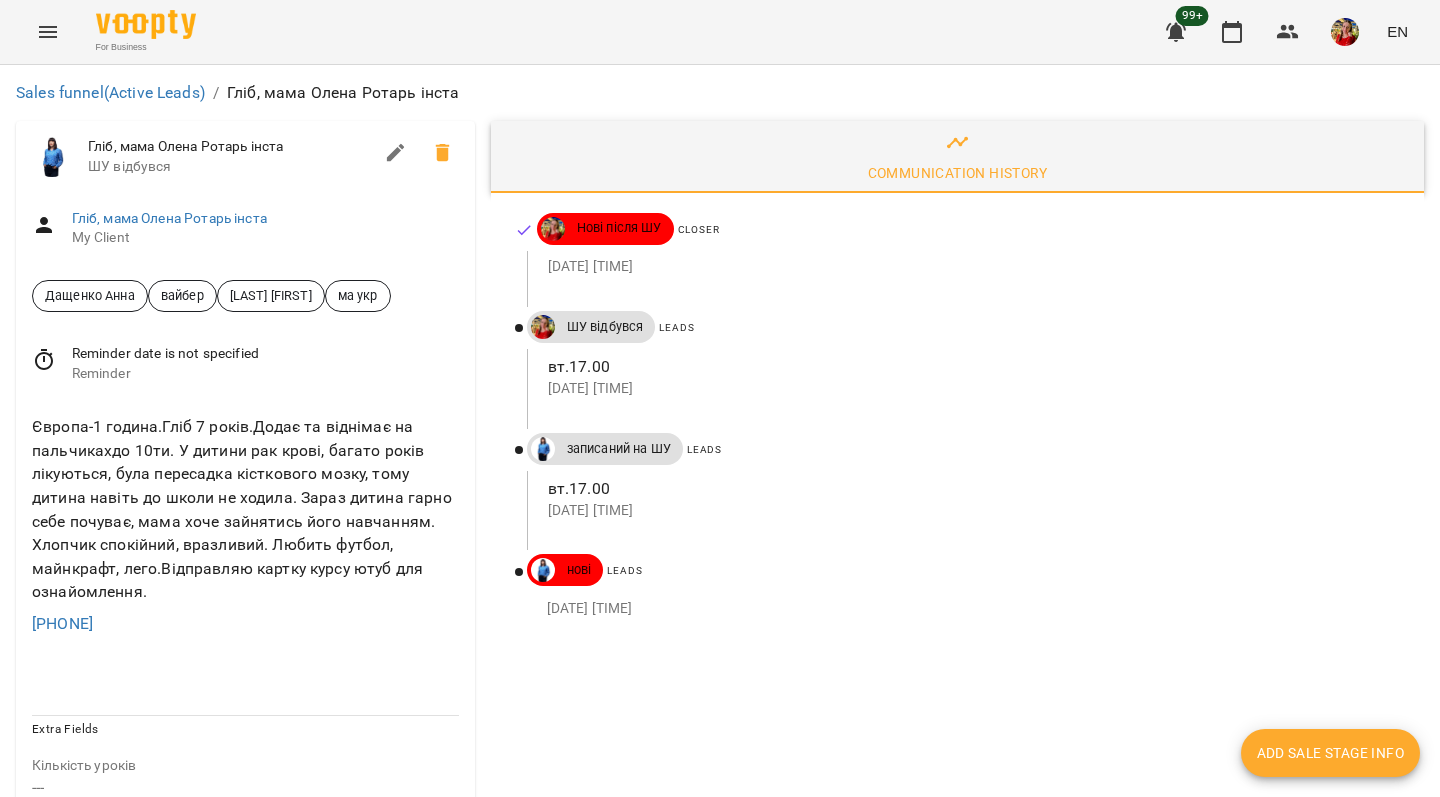 scroll, scrollTop: 0, scrollLeft: 0, axis: both 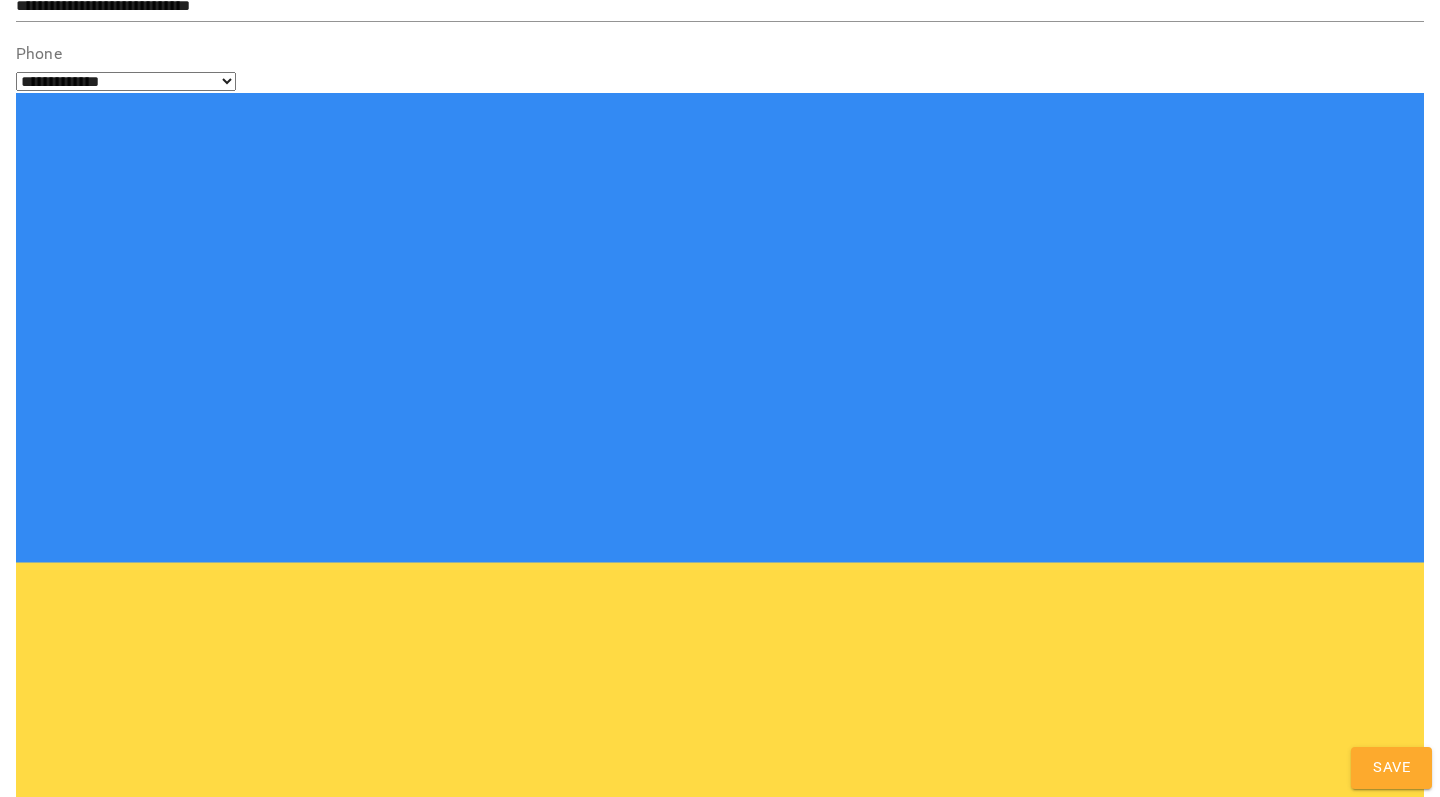 select on "**********" 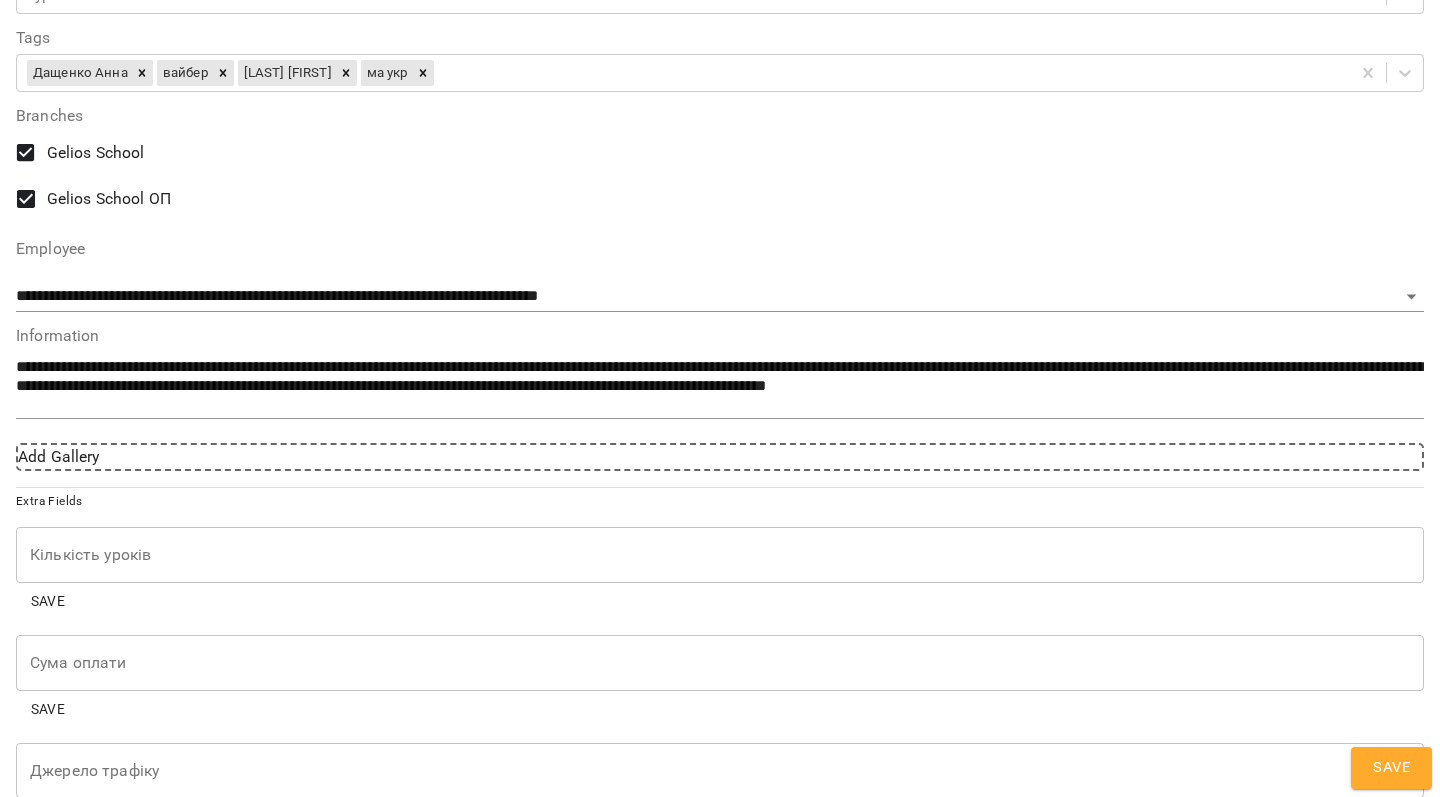 scroll, scrollTop: 1488, scrollLeft: 0, axis: vertical 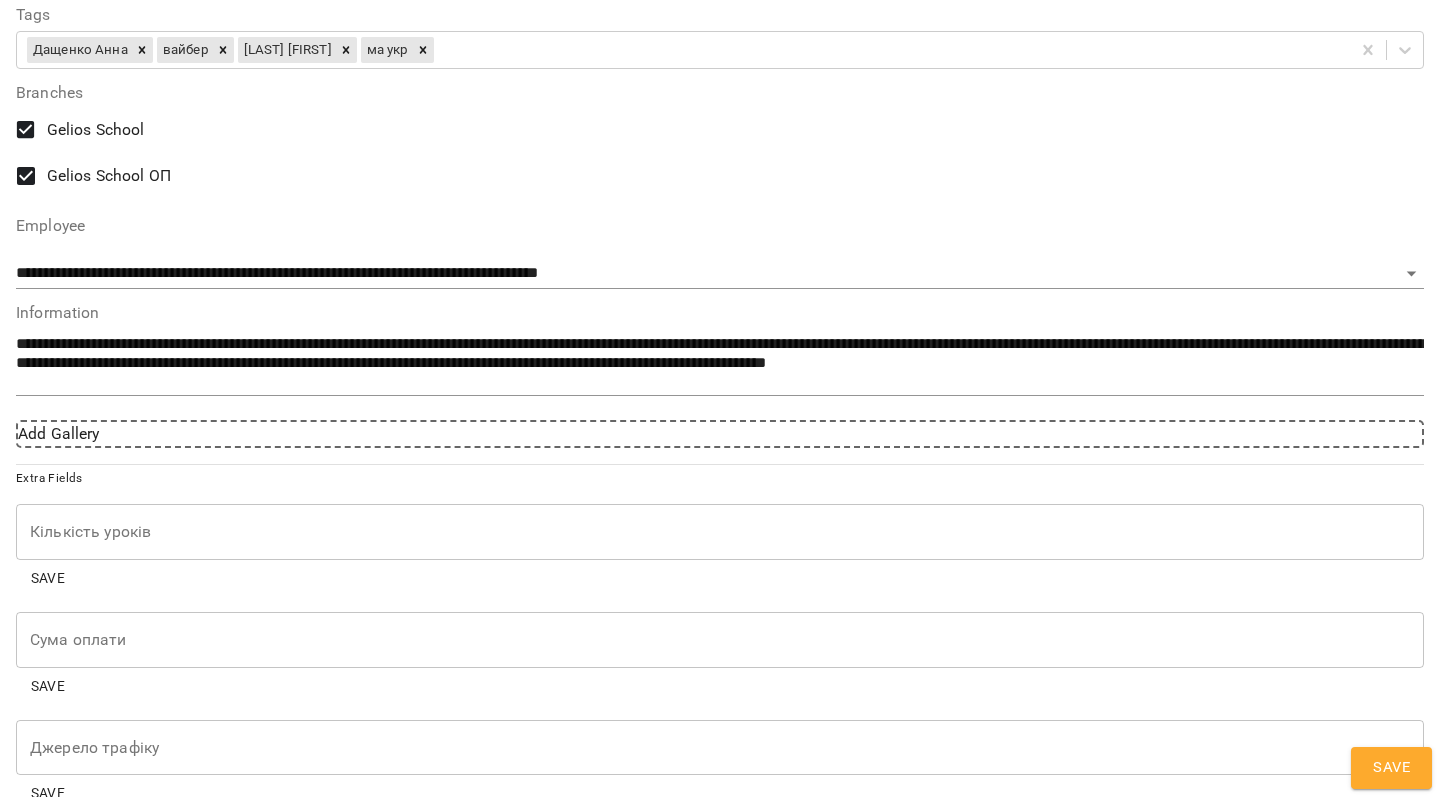 click at bounding box center (720, 1394) 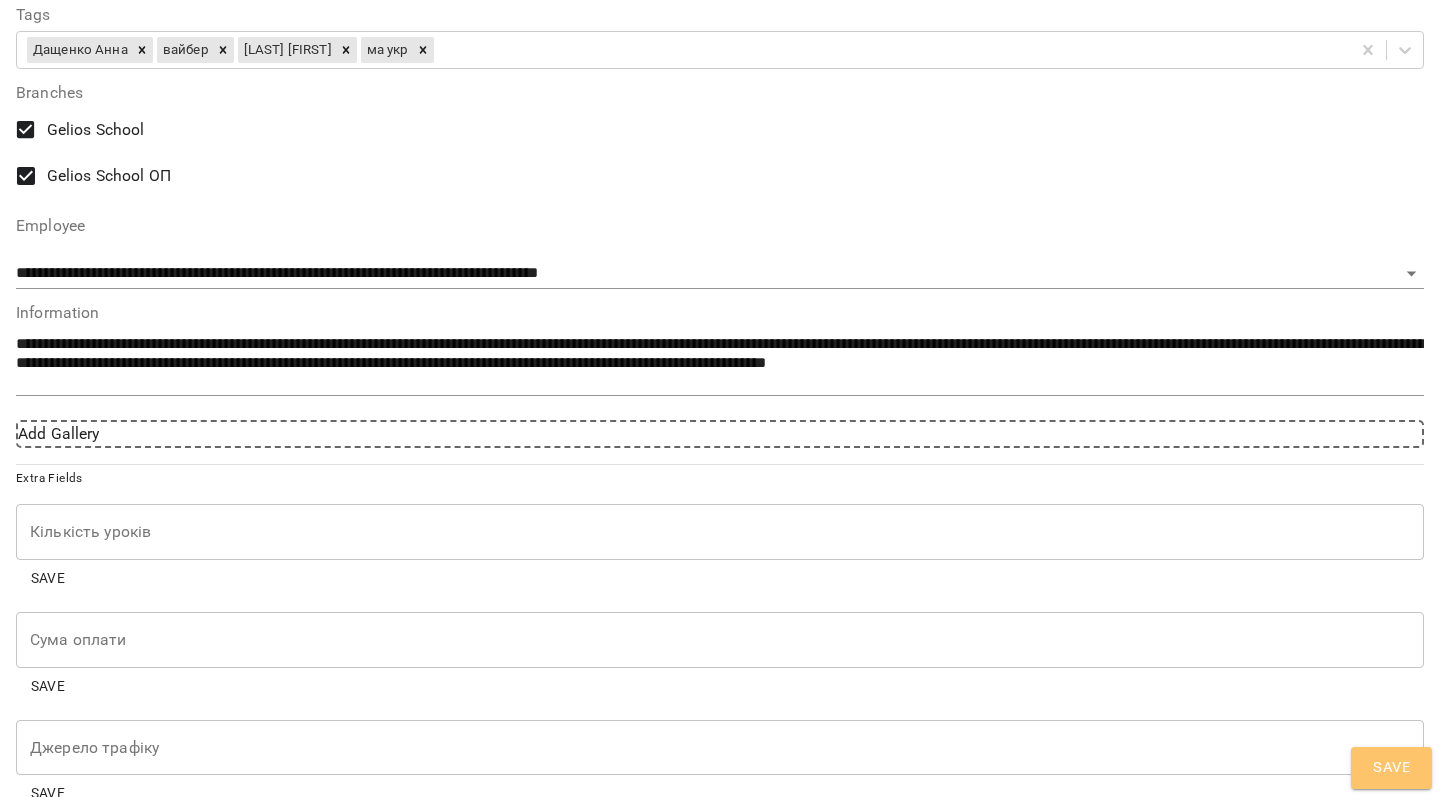click on "Save" at bounding box center [1391, 768] 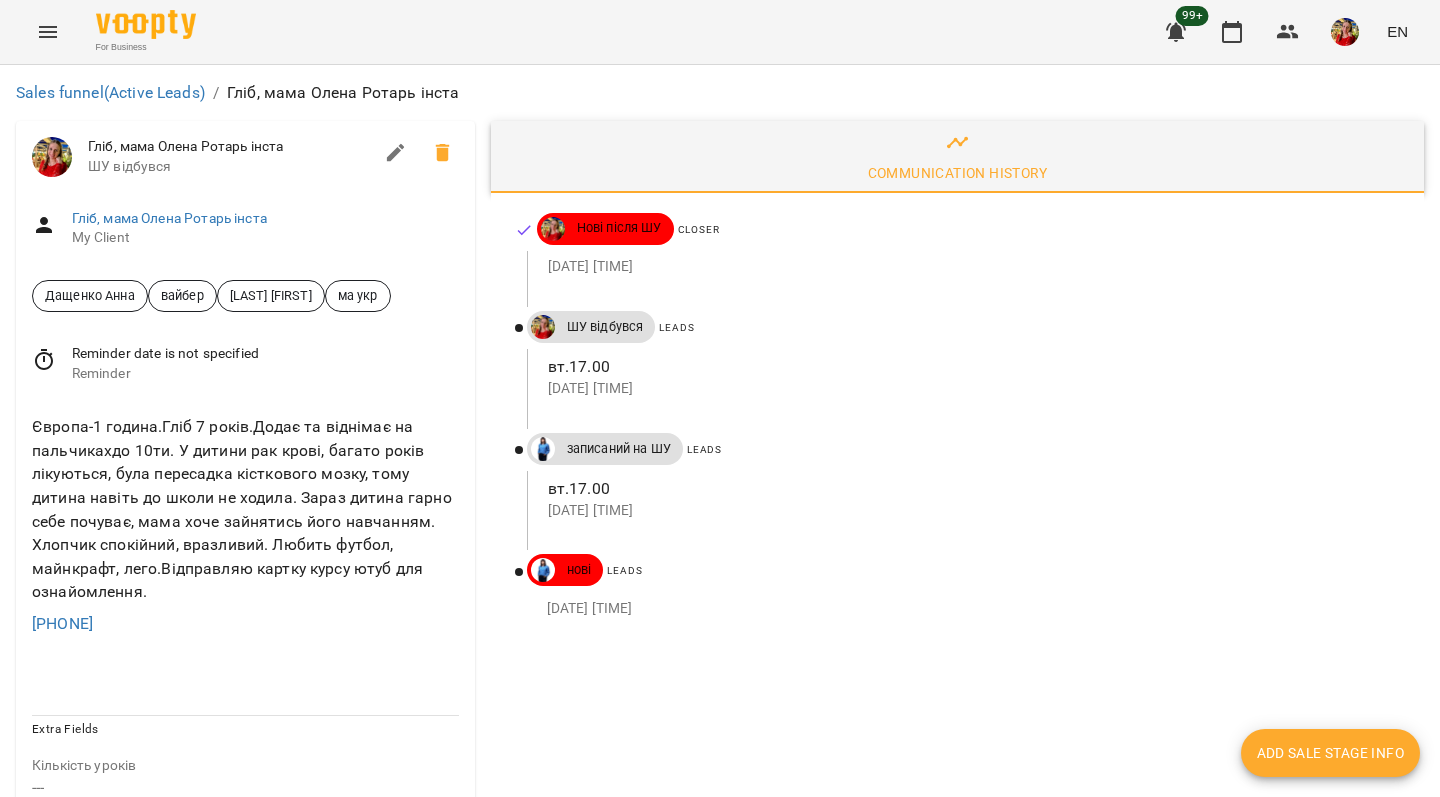 scroll, scrollTop: 0, scrollLeft: 0, axis: both 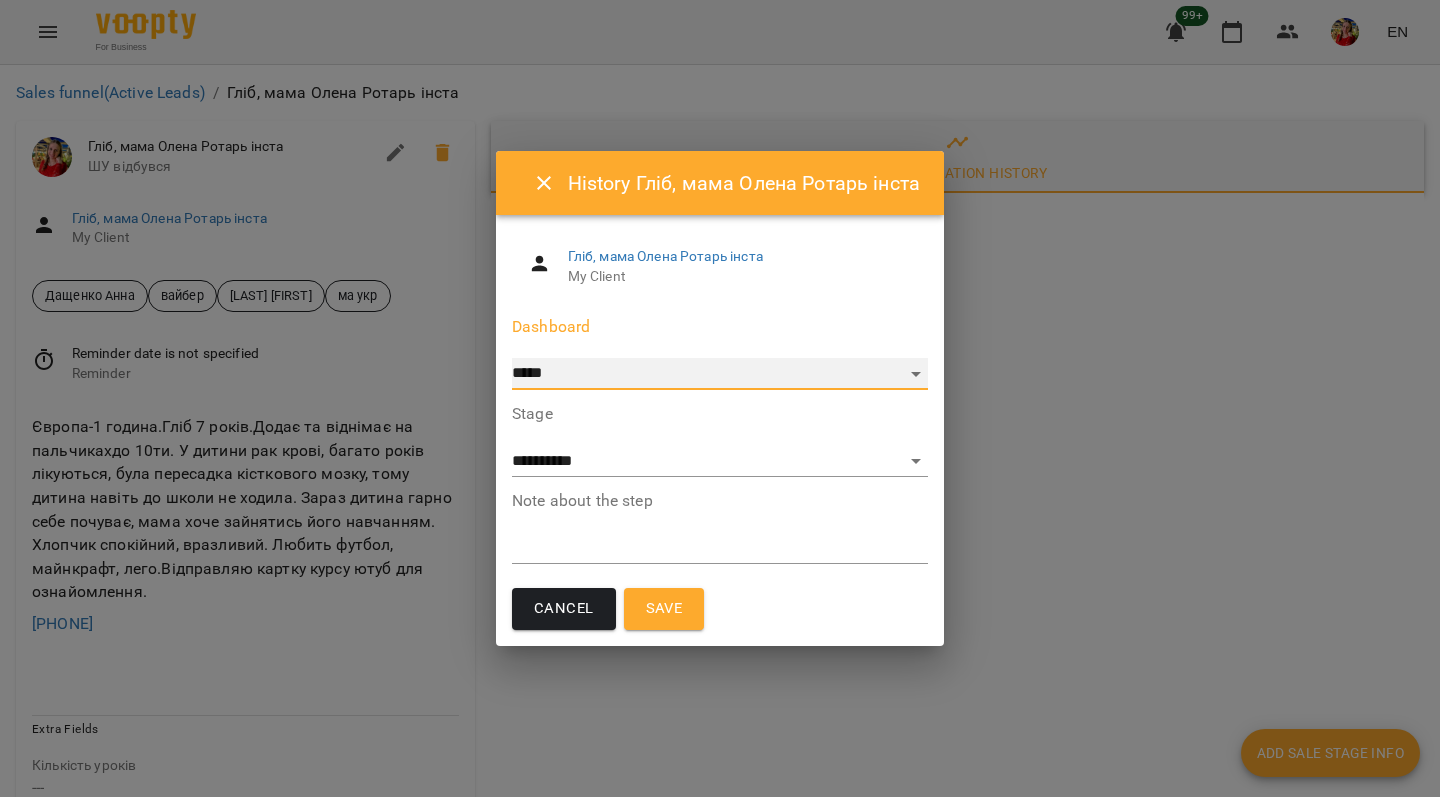 select on "**********" 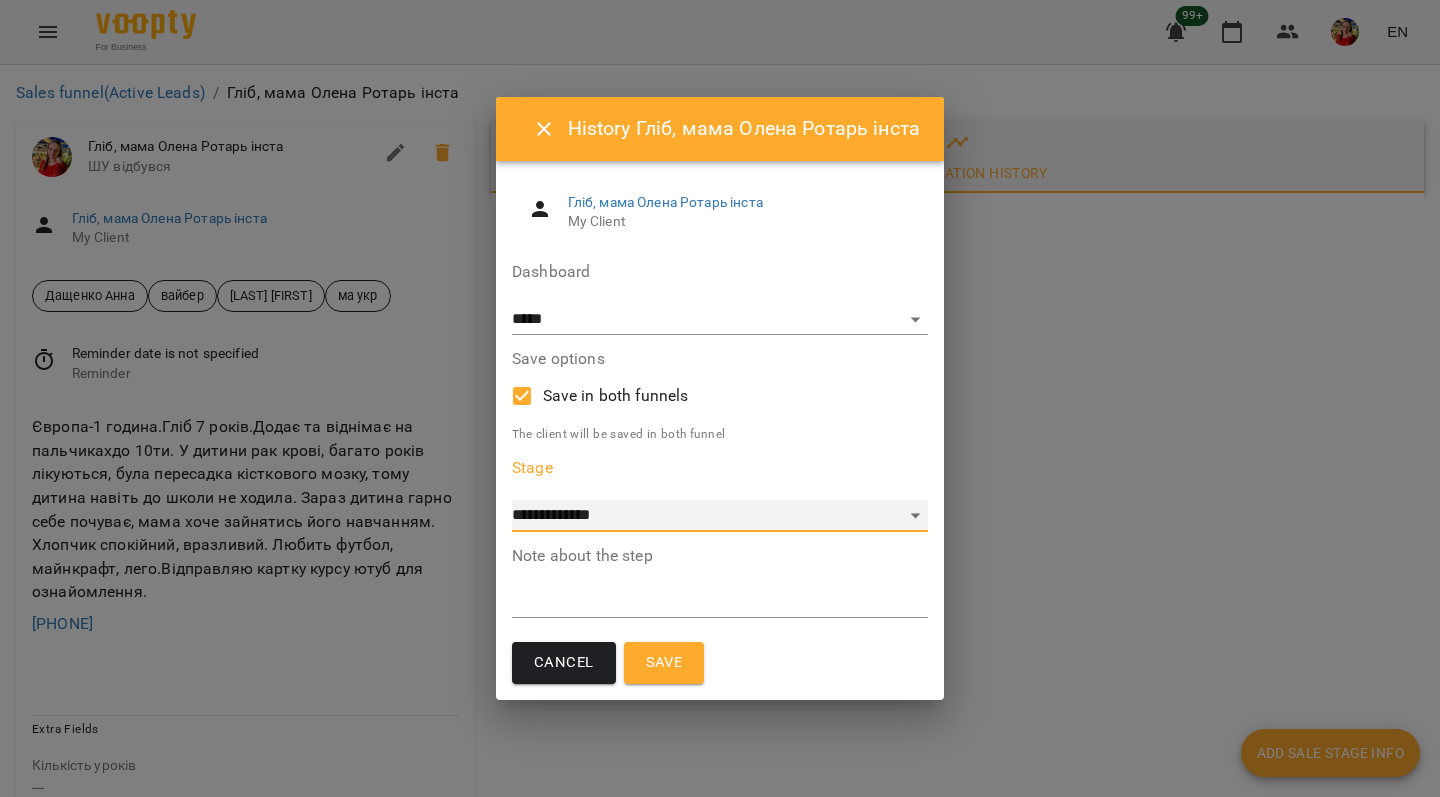 select on "*" 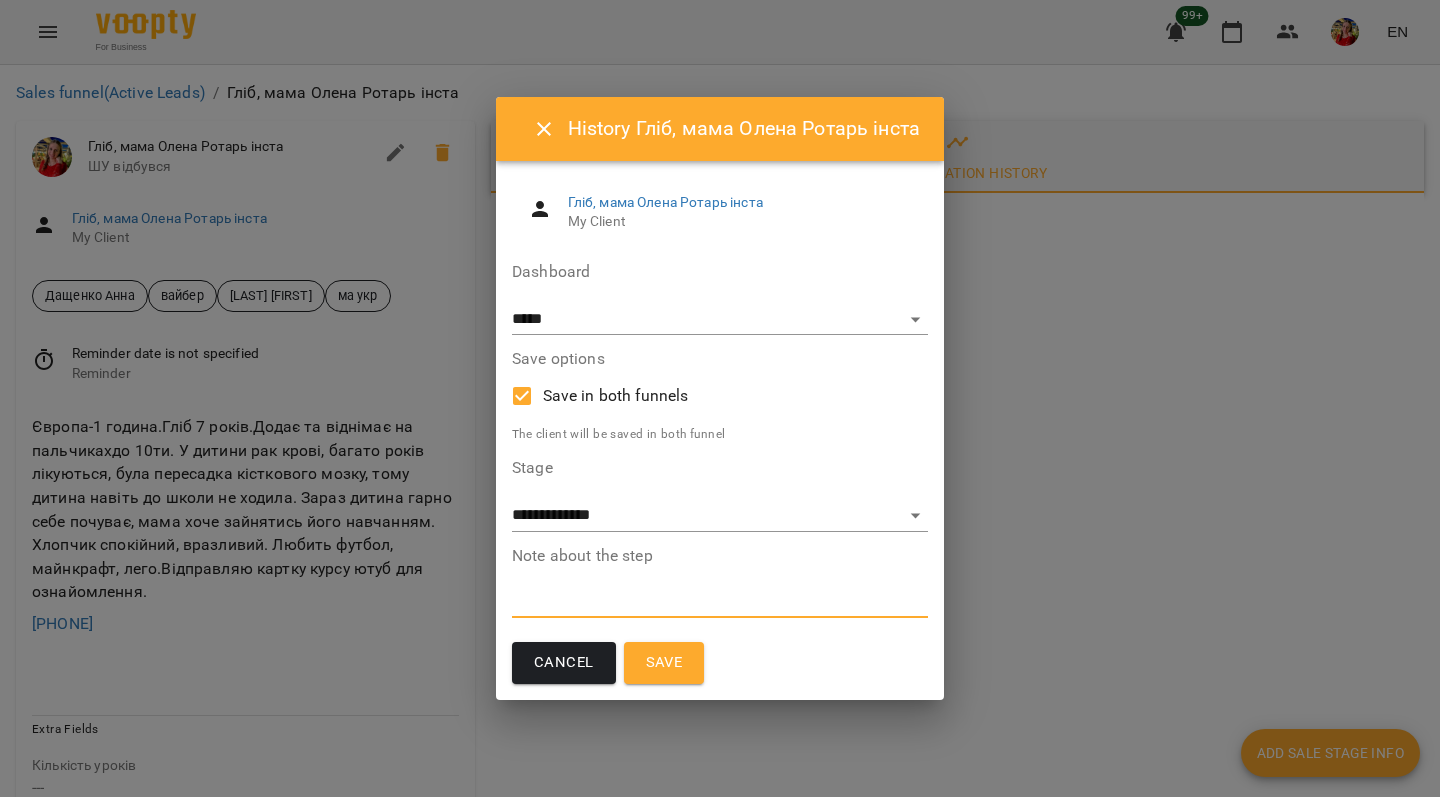 click at bounding box center [720, 602] 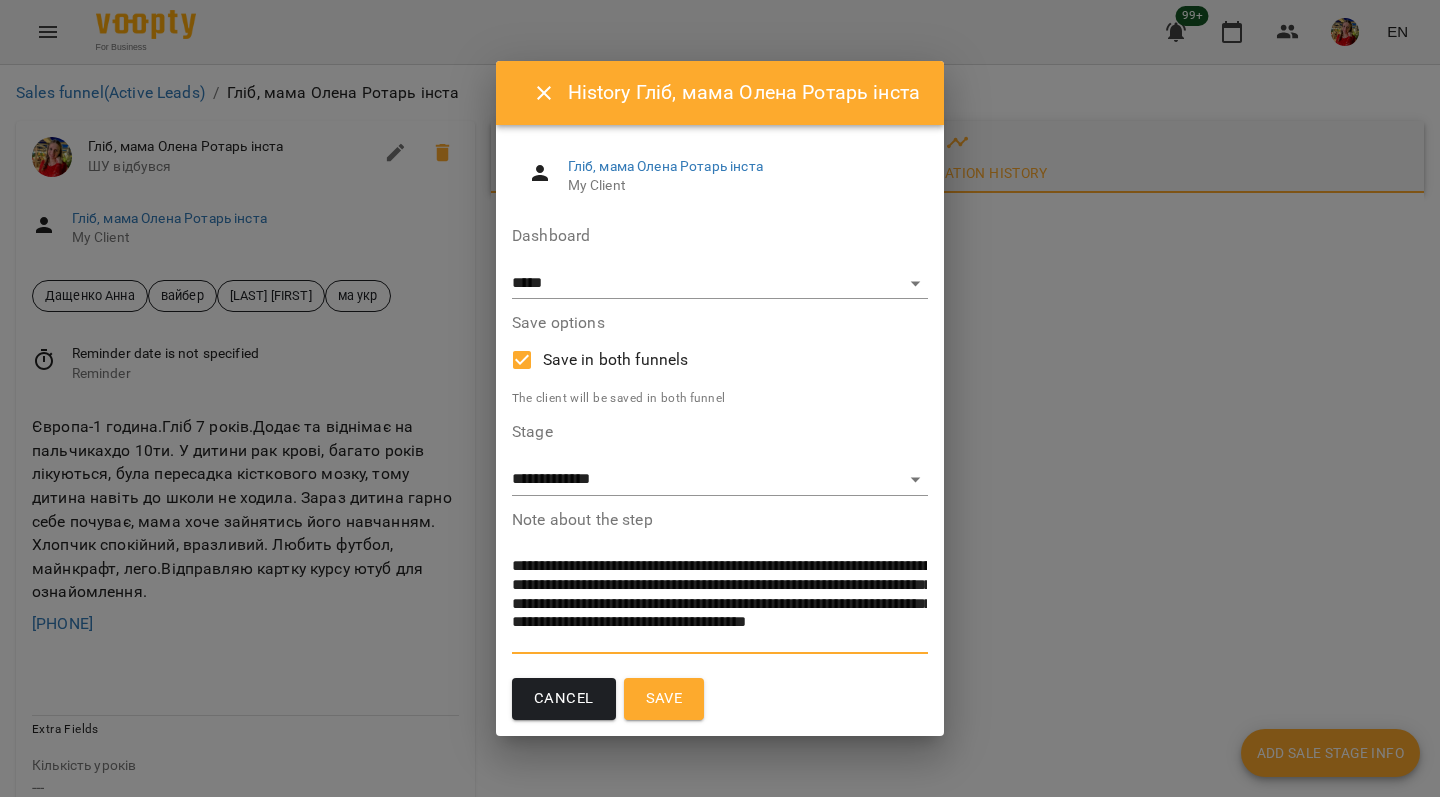 type on "**********" 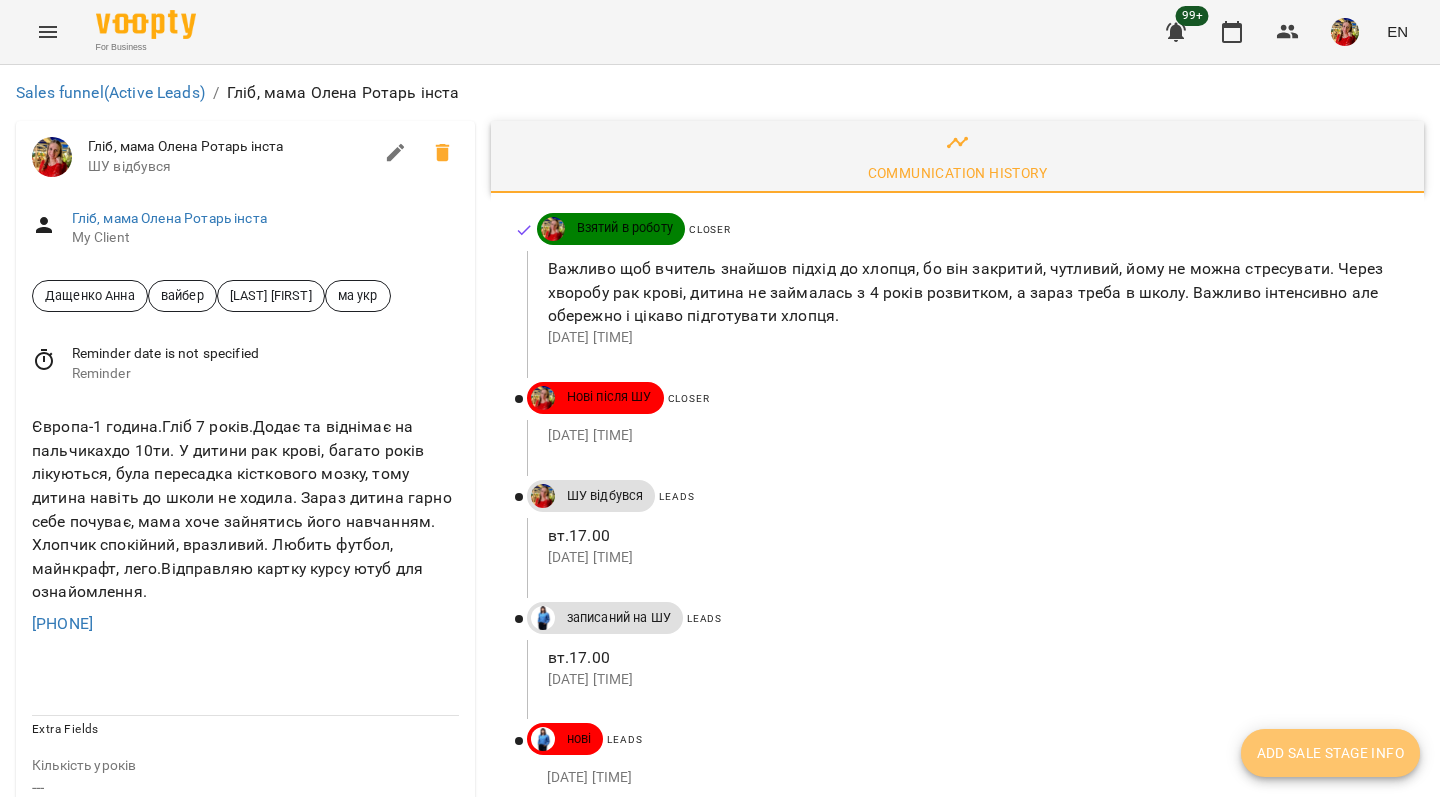 click on "Add Sale Stage info" at bounding box center (1330, 753) 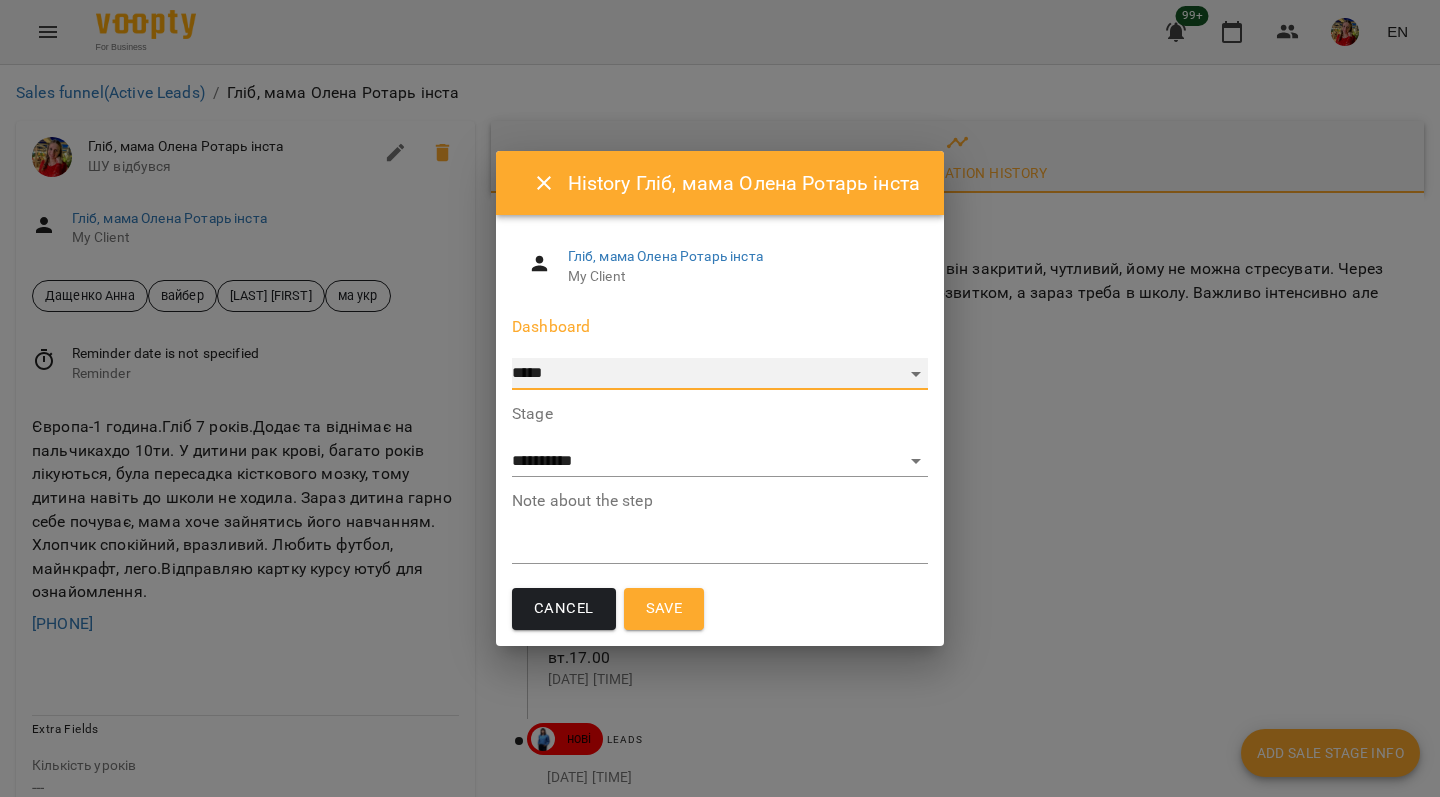 select on "**********" 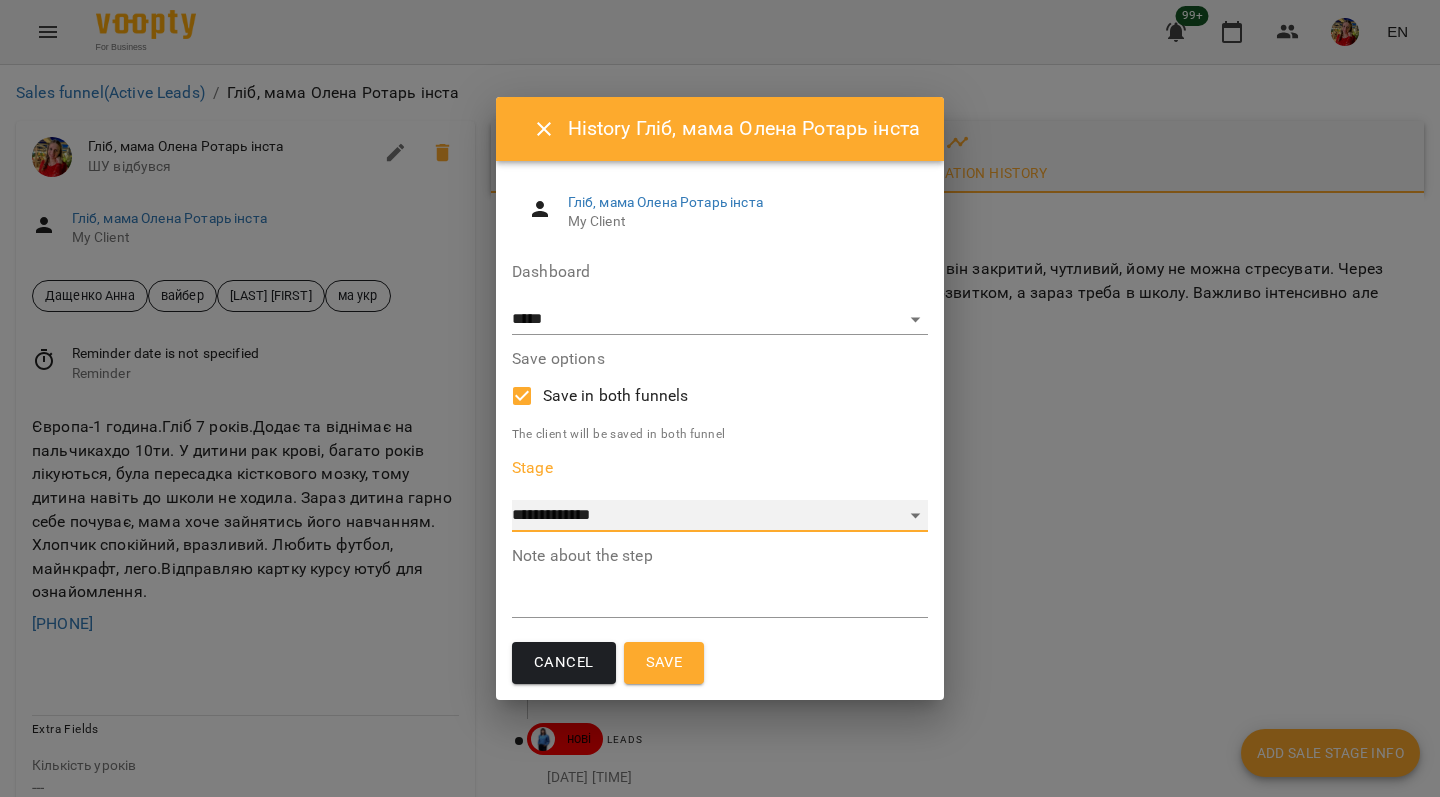 select on "*" 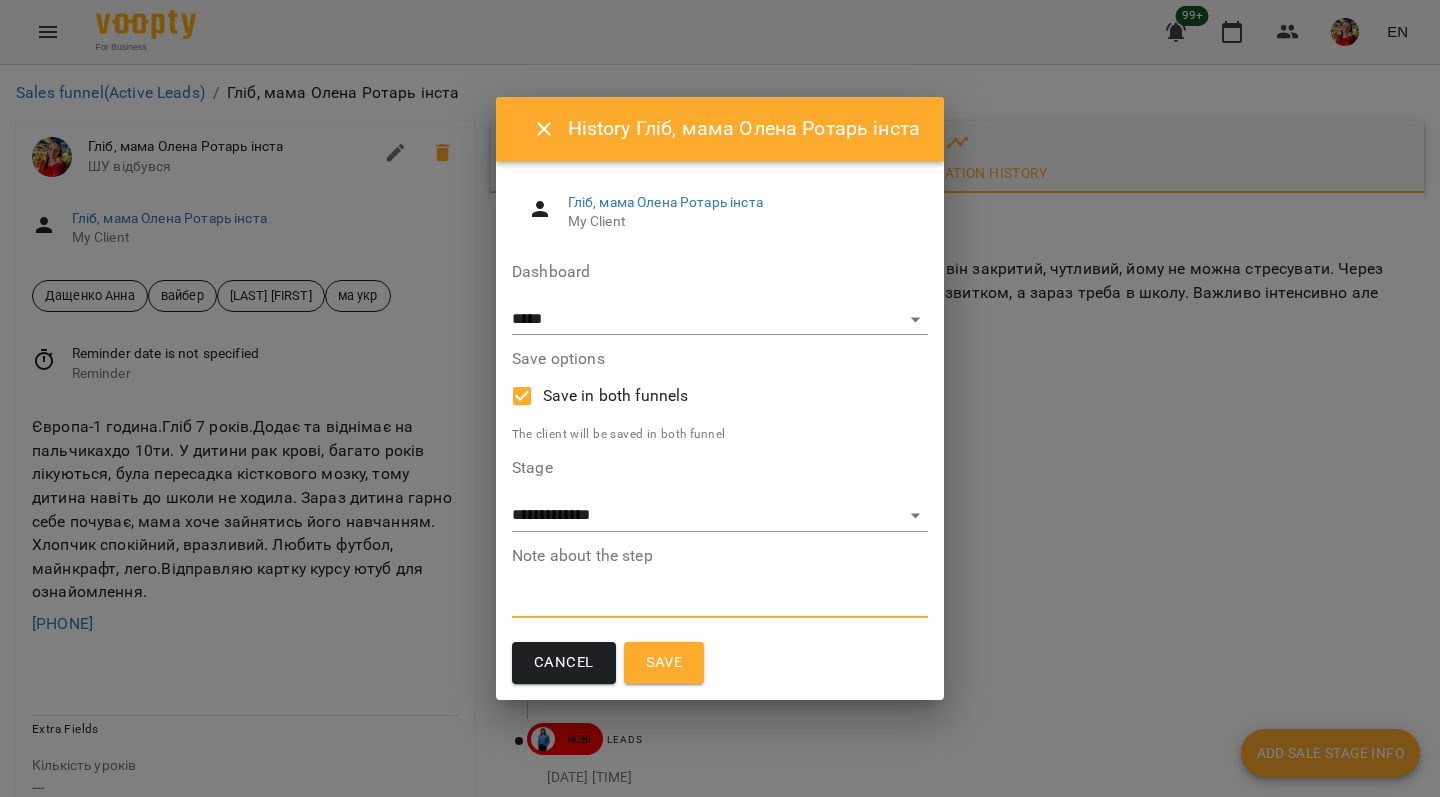 click at bounding box center [720, 602] 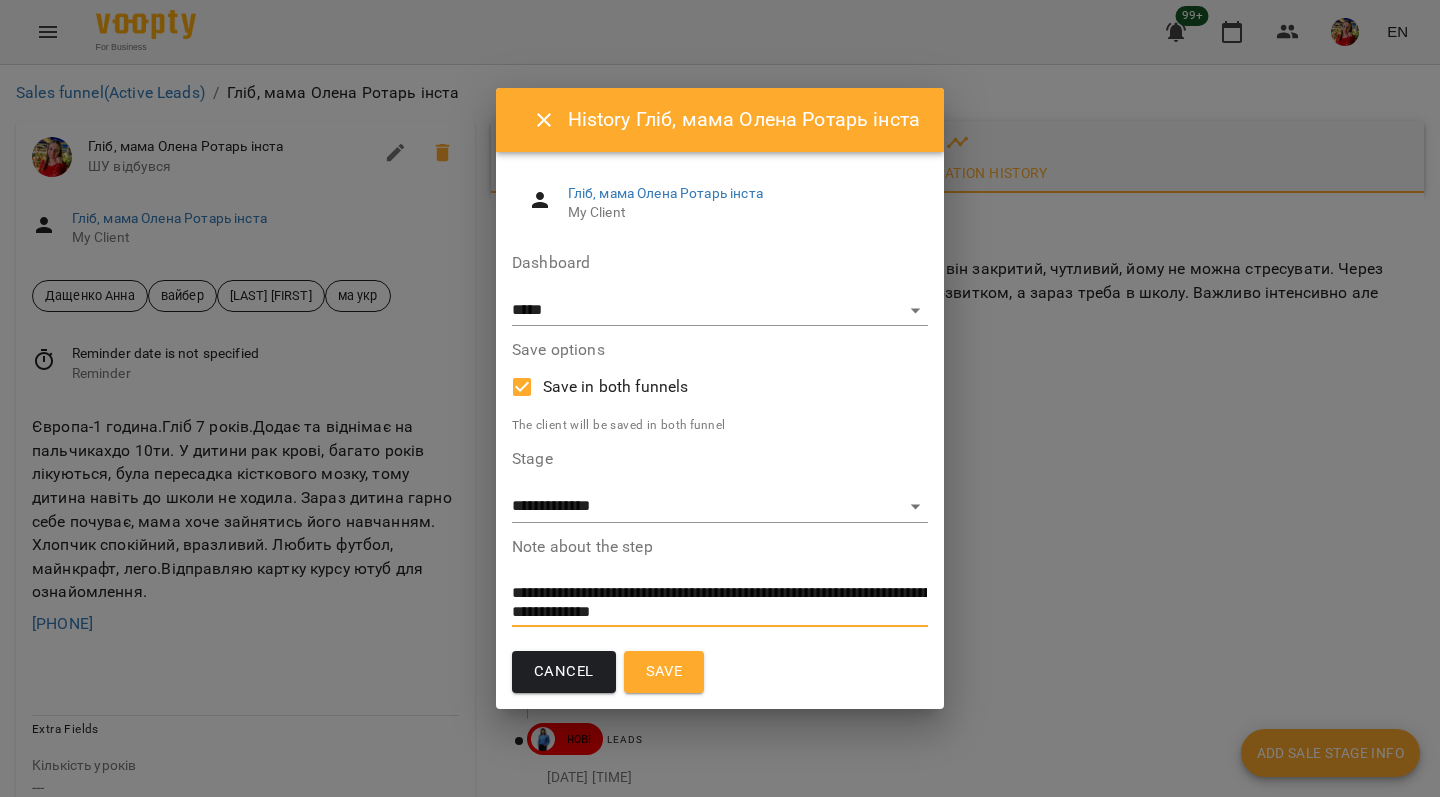 type on "**********" 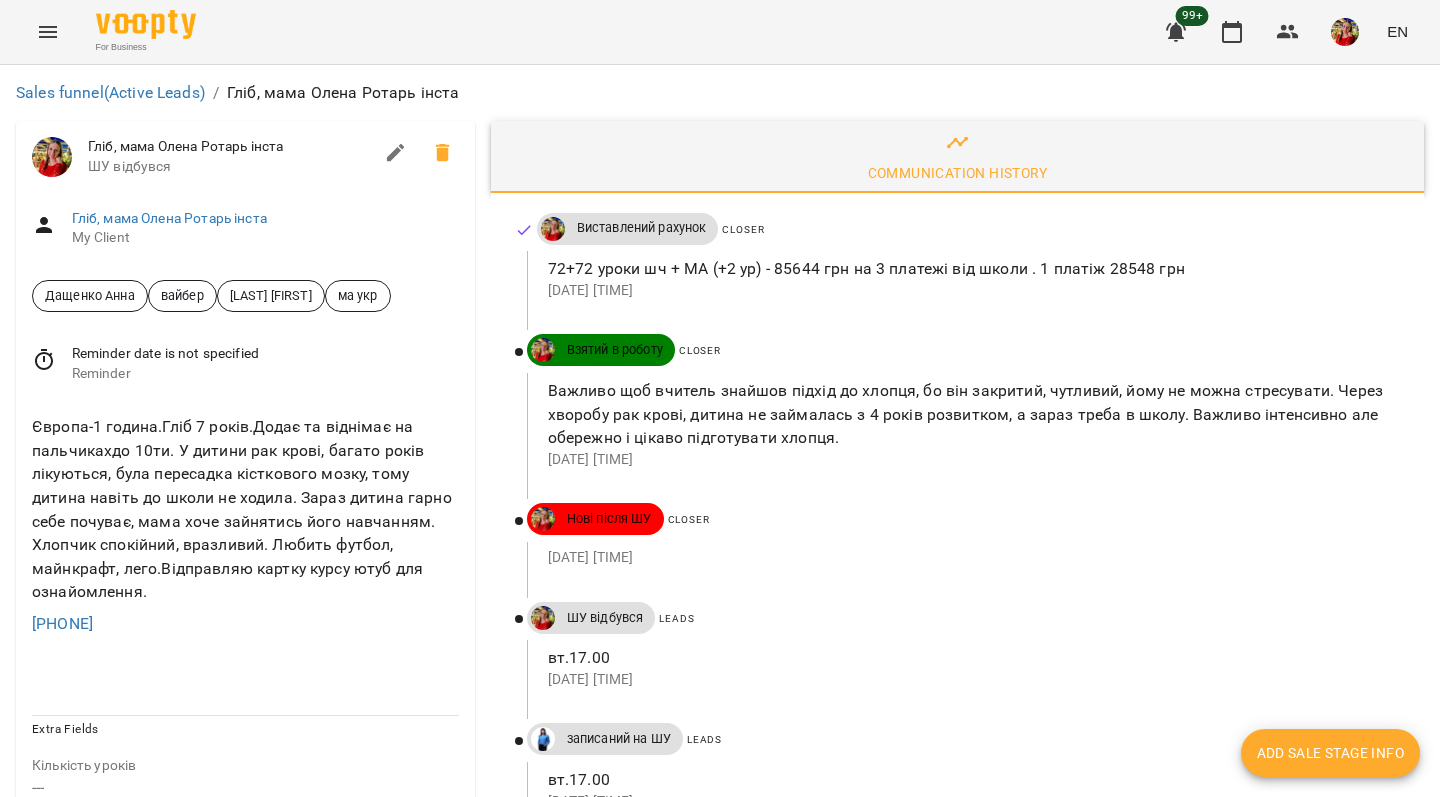 scroll, scrollTop: 1011, scrollLeft: 0, axis: vertical 